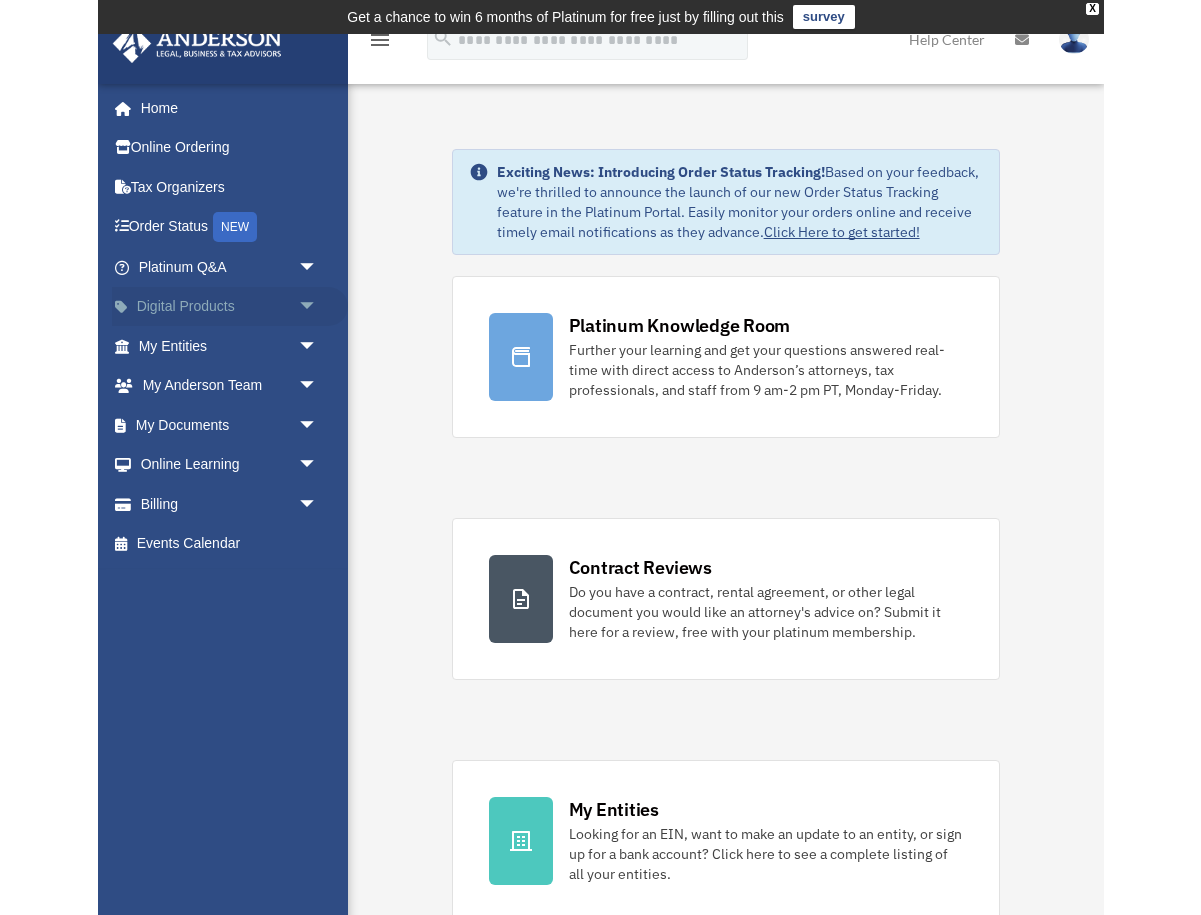 scroll, scrollTop: 0, scrollLeft: 0, axis: both 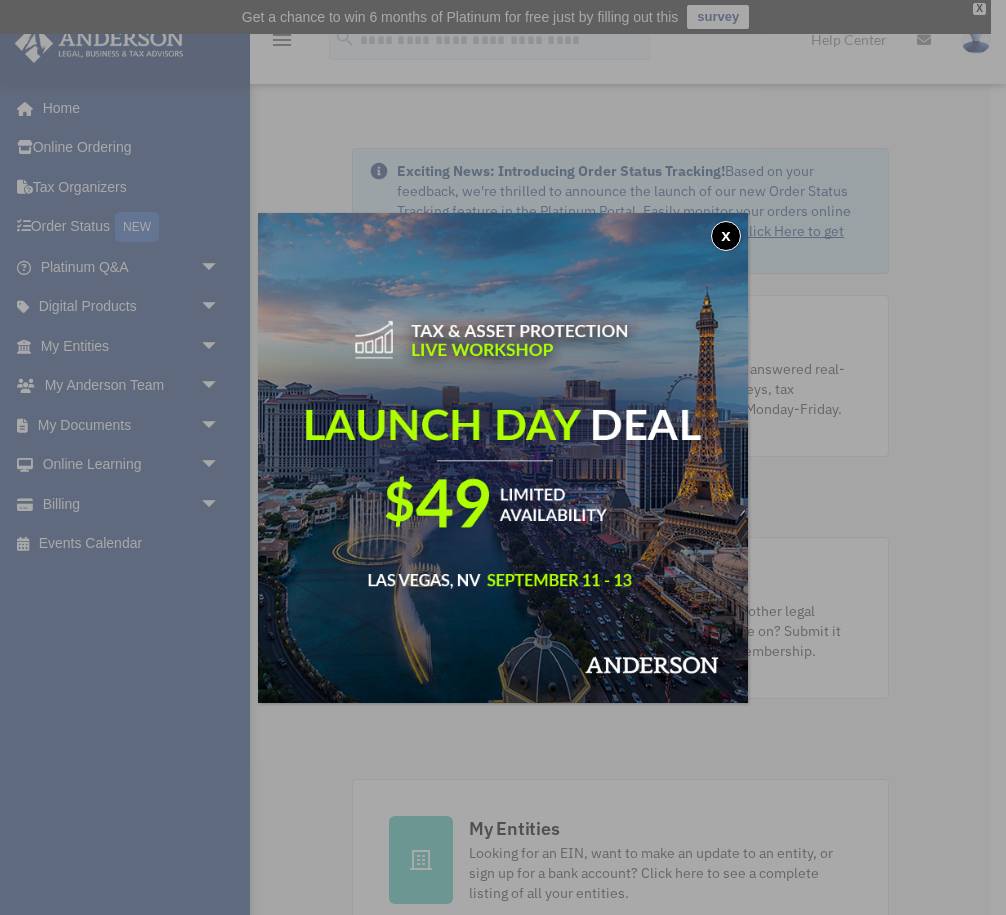 click on "x" at bounding box center [726, 236] 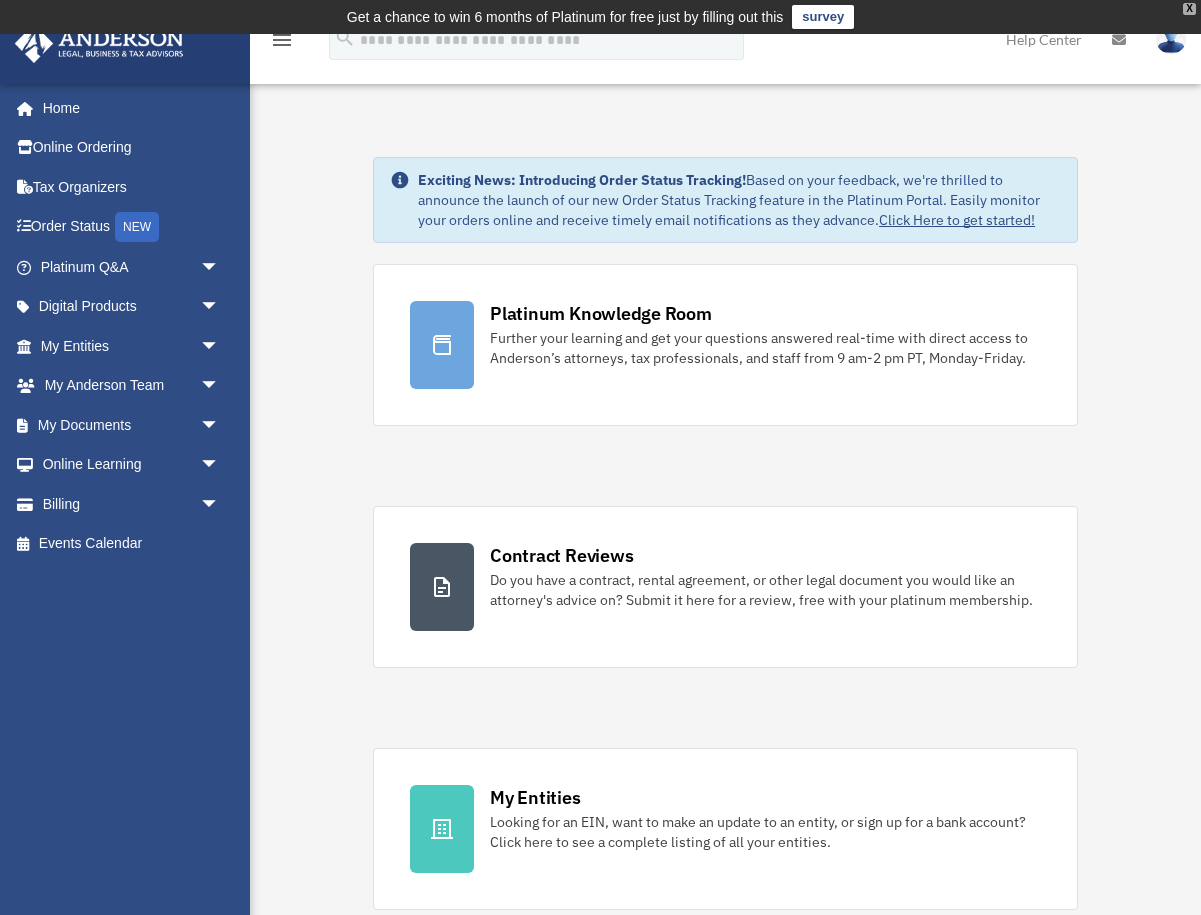 click on "X" at bounding box center [1189, 9] 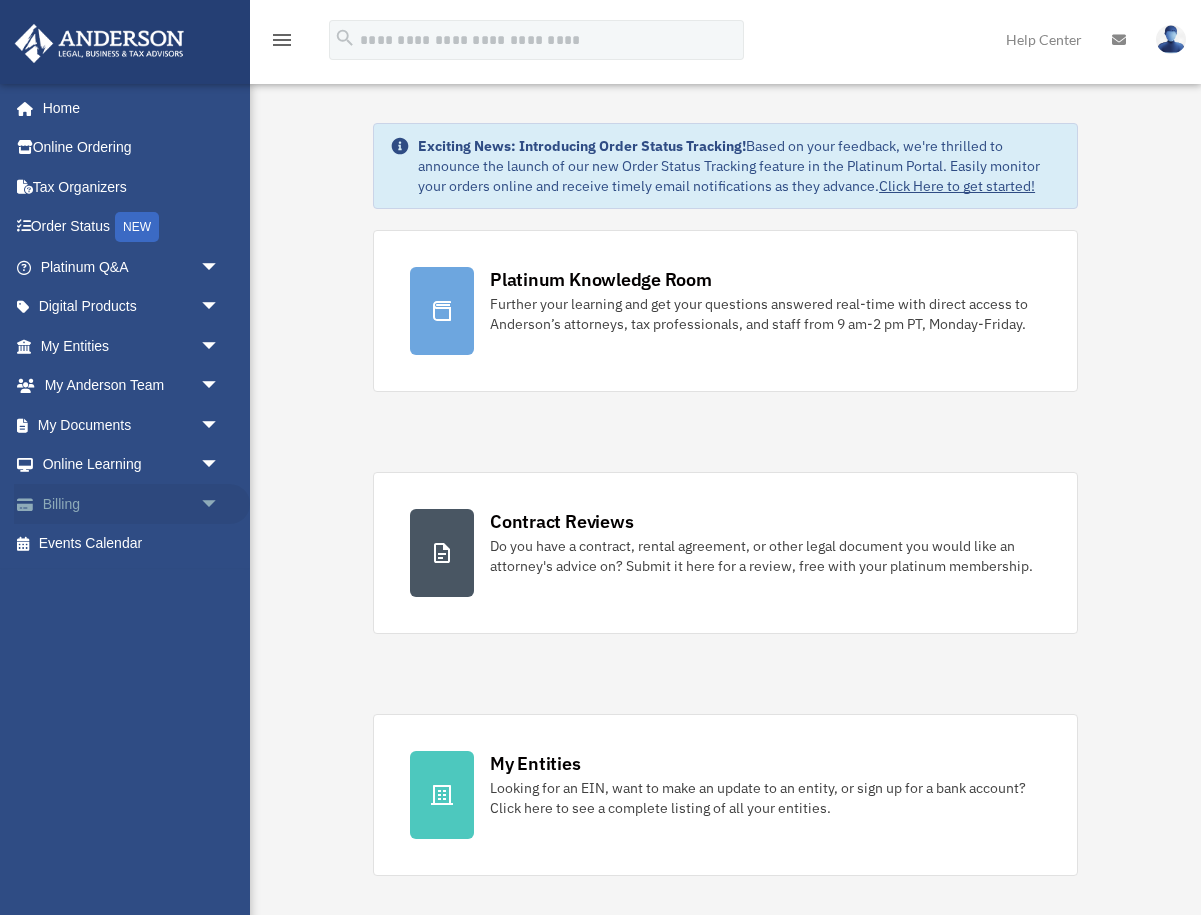 click on "Billing arrow_drop_down" at bounding box center (132, 504) 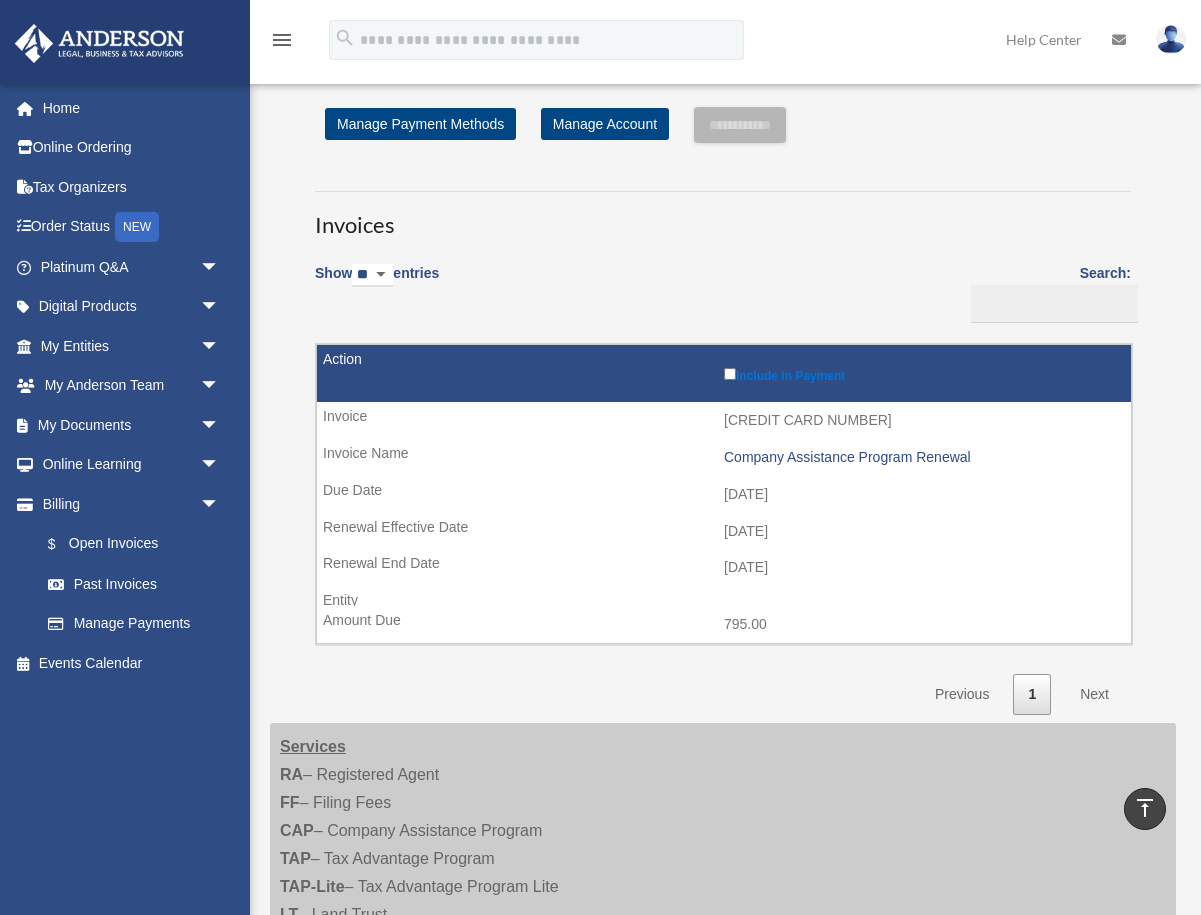 scroll, scrollTop: 0, scrollLeft: 0, axis: both 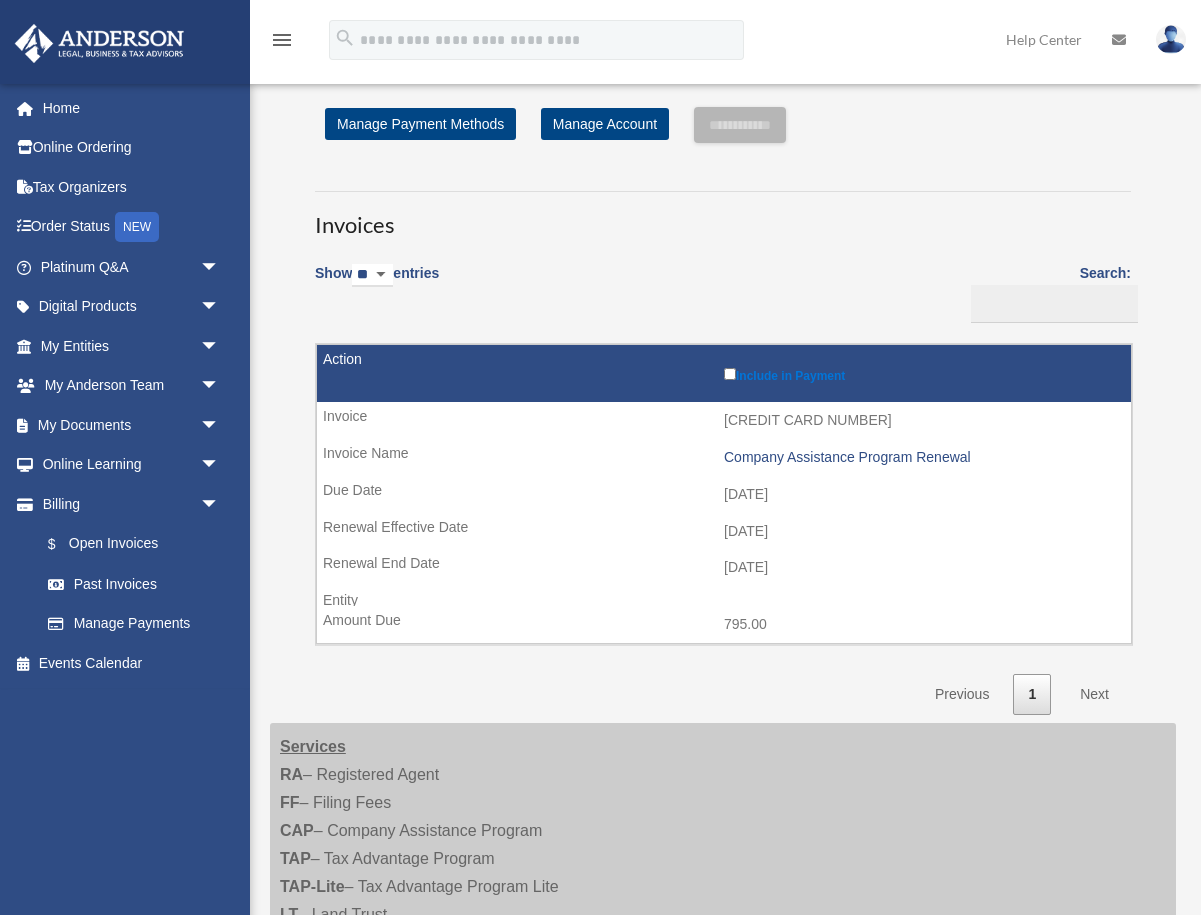 click on "Next" at bounding box center (1094, 694) 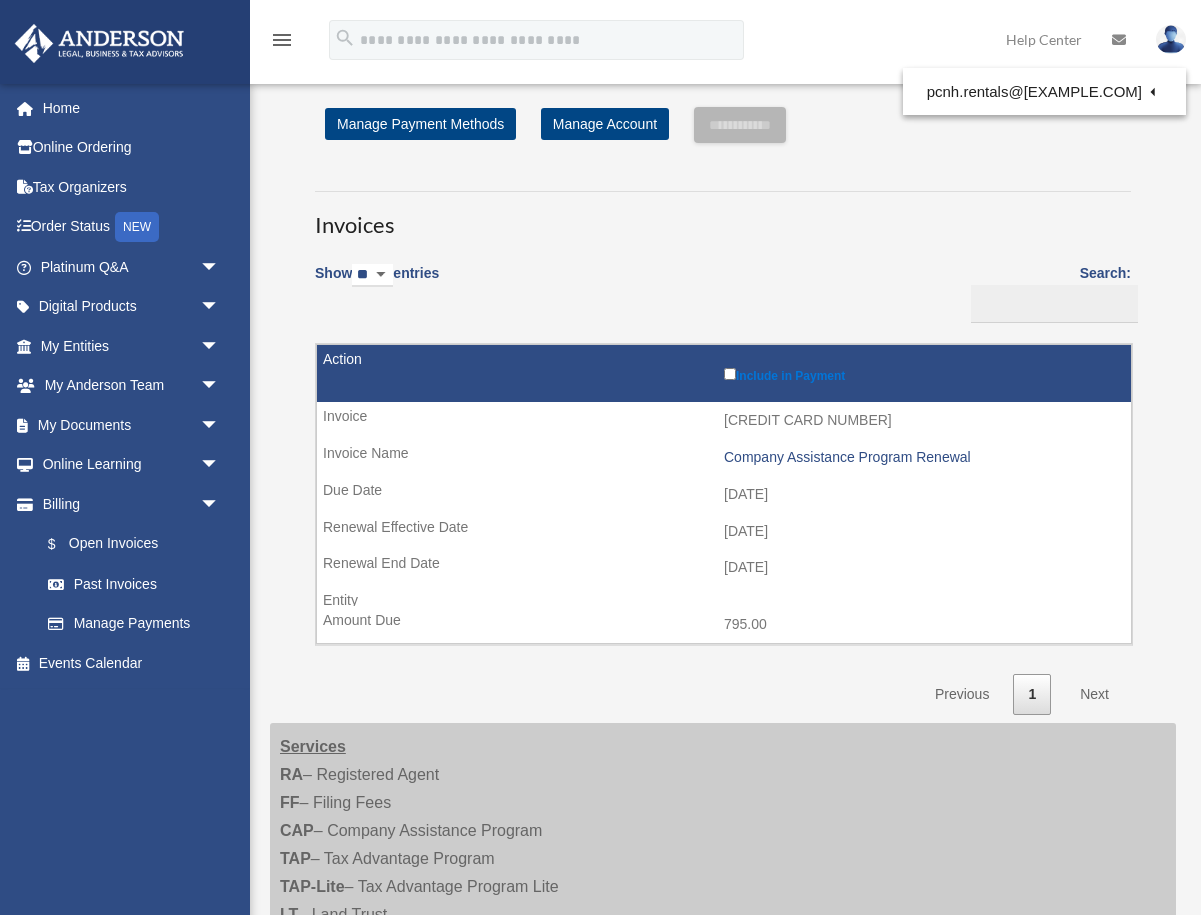 click on "Invoices" at bounding box center (723, 216) 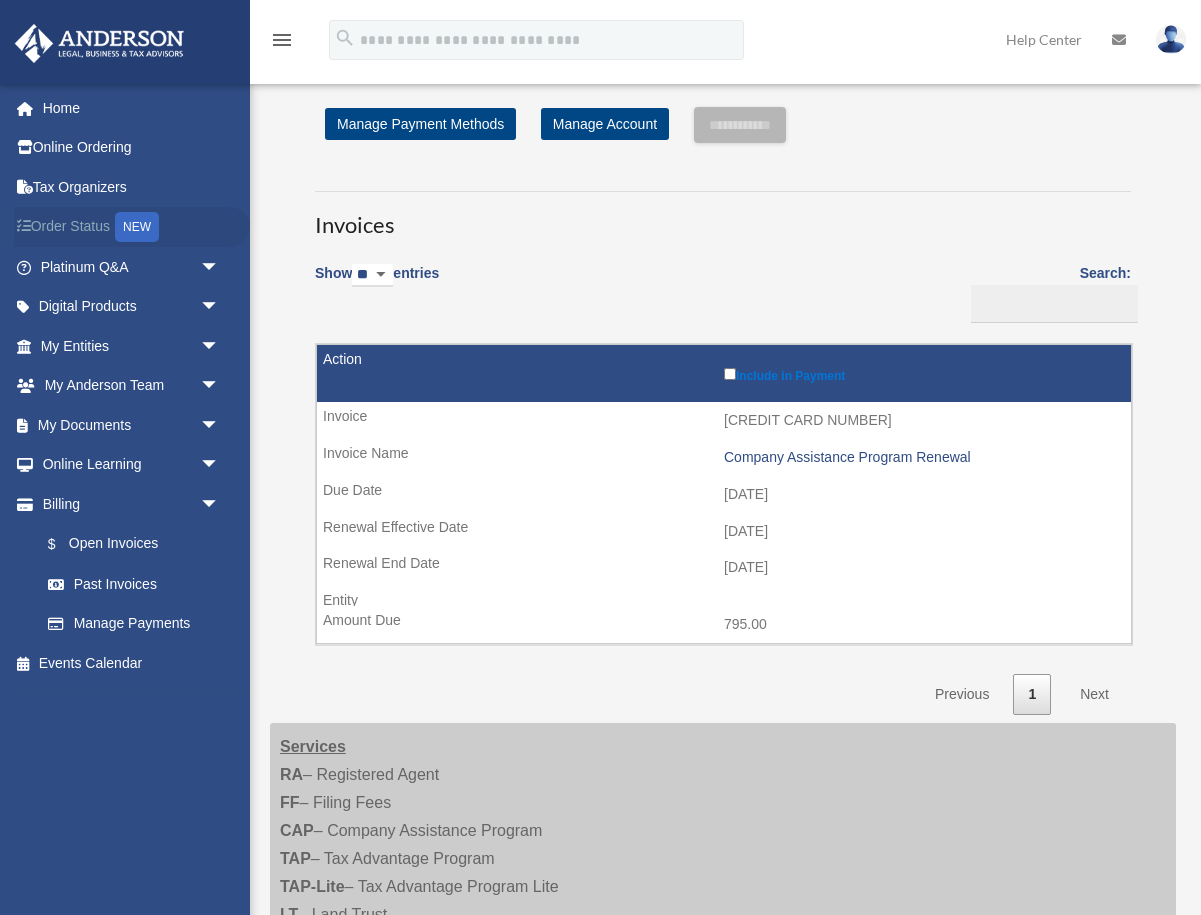 click on "Order Status  NEW" at bounding box center (132, 227) 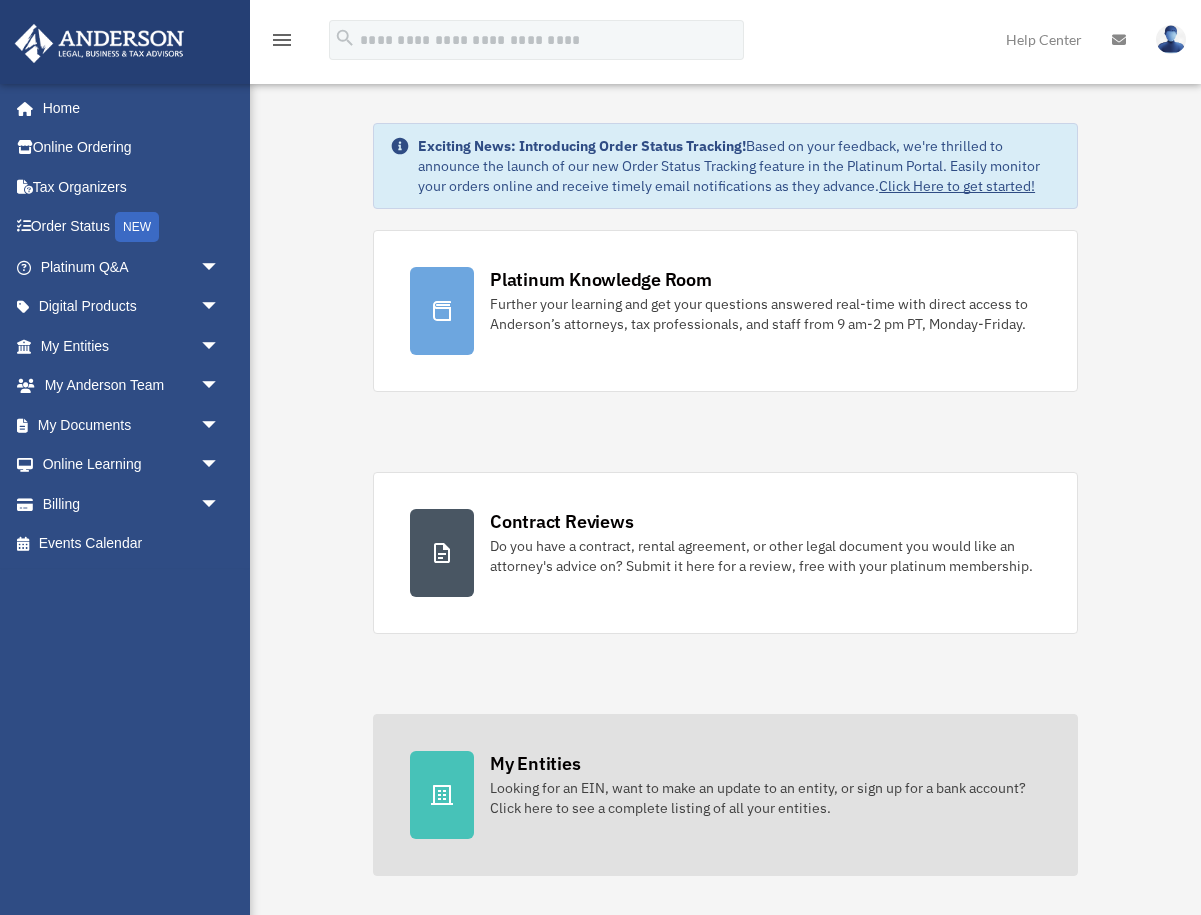 scroll, scrollTop: 0, scrollLeft: 0, axis: both 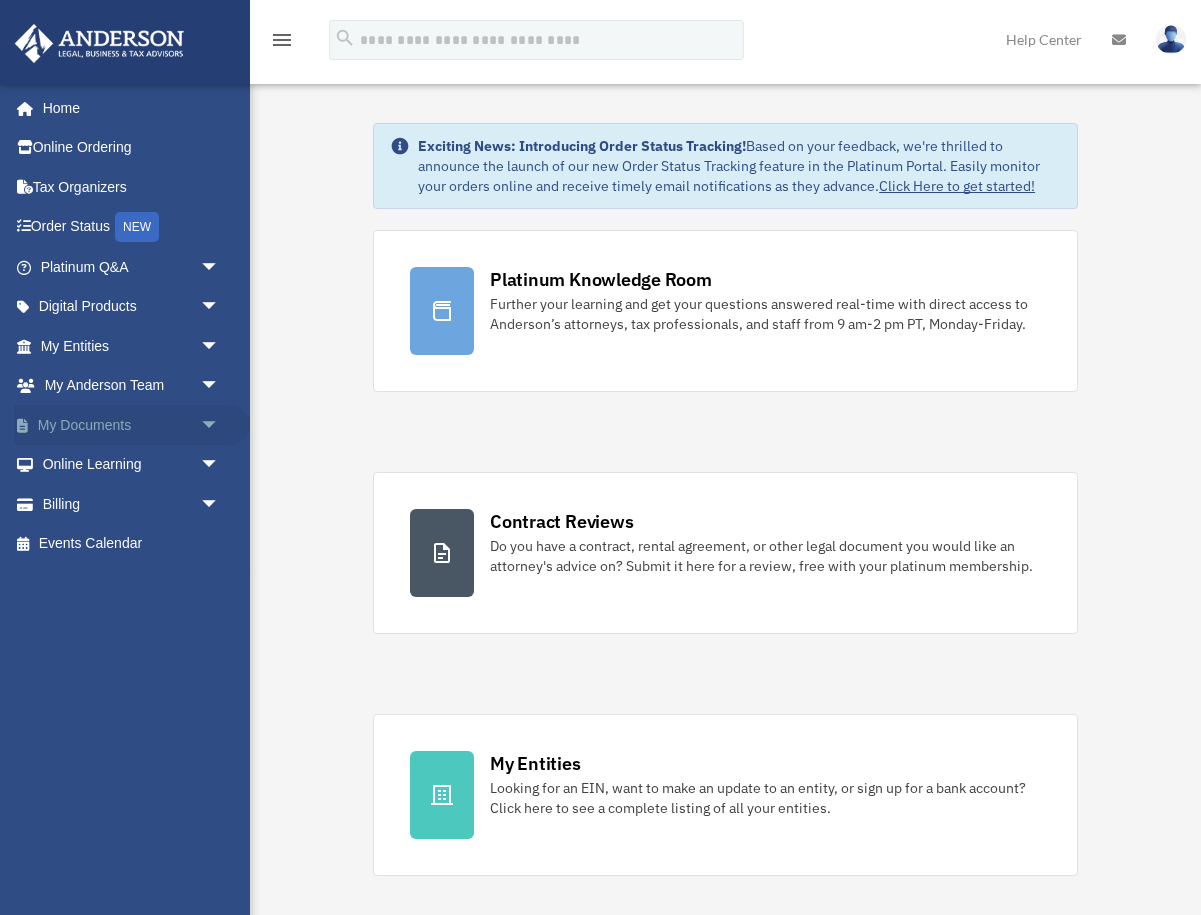click on "arrow_drop_down" at bounding box center [220, 425] 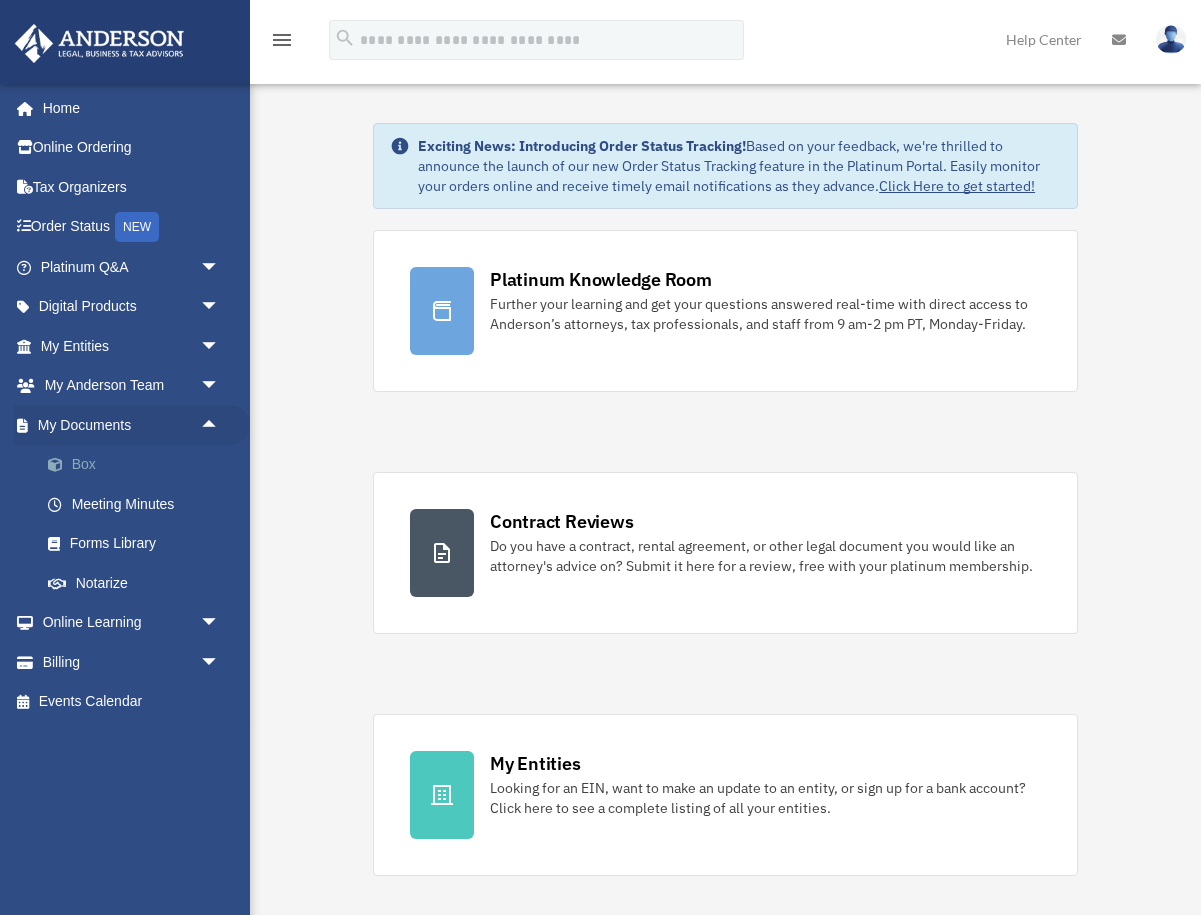 click at bounding box center (65, 465) 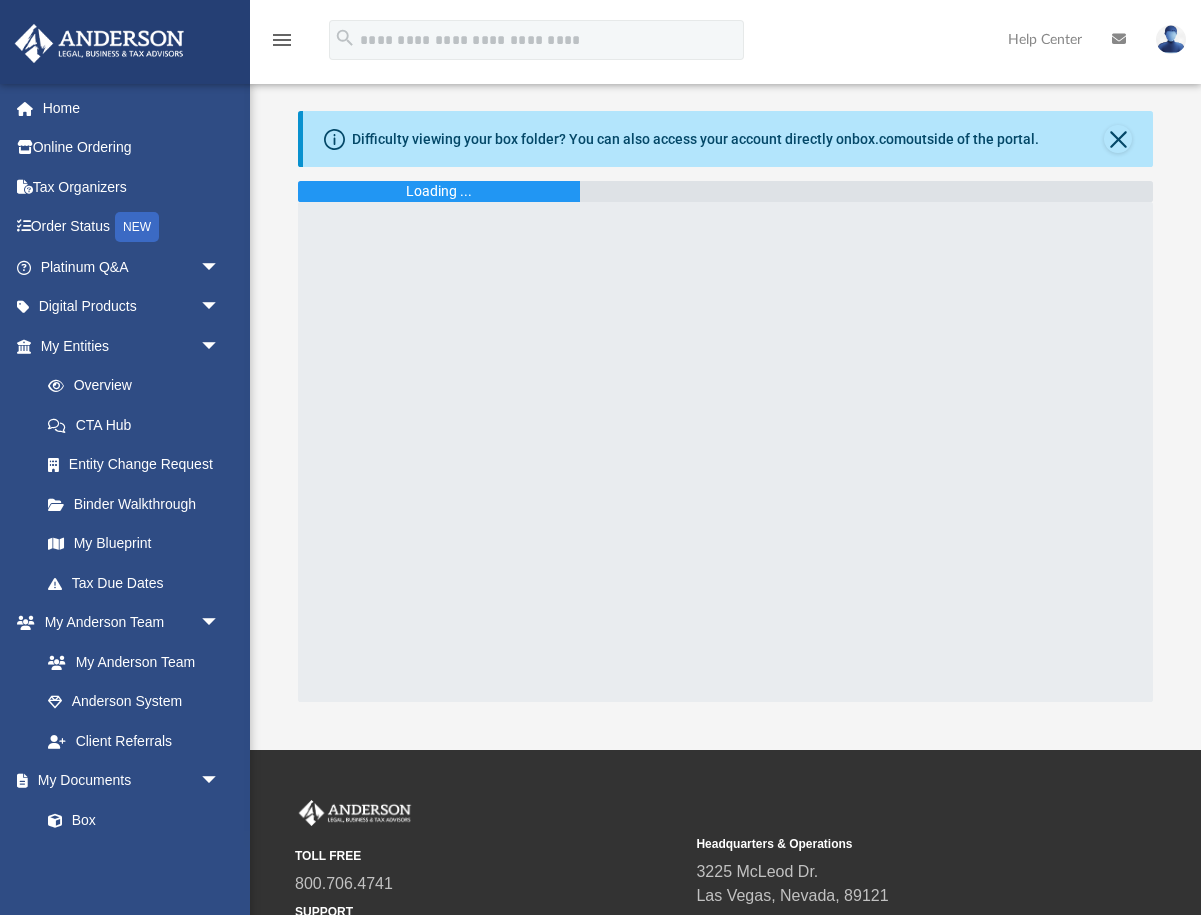 scroll, scrollTop: 0, scrollLeft: 0, axis: both 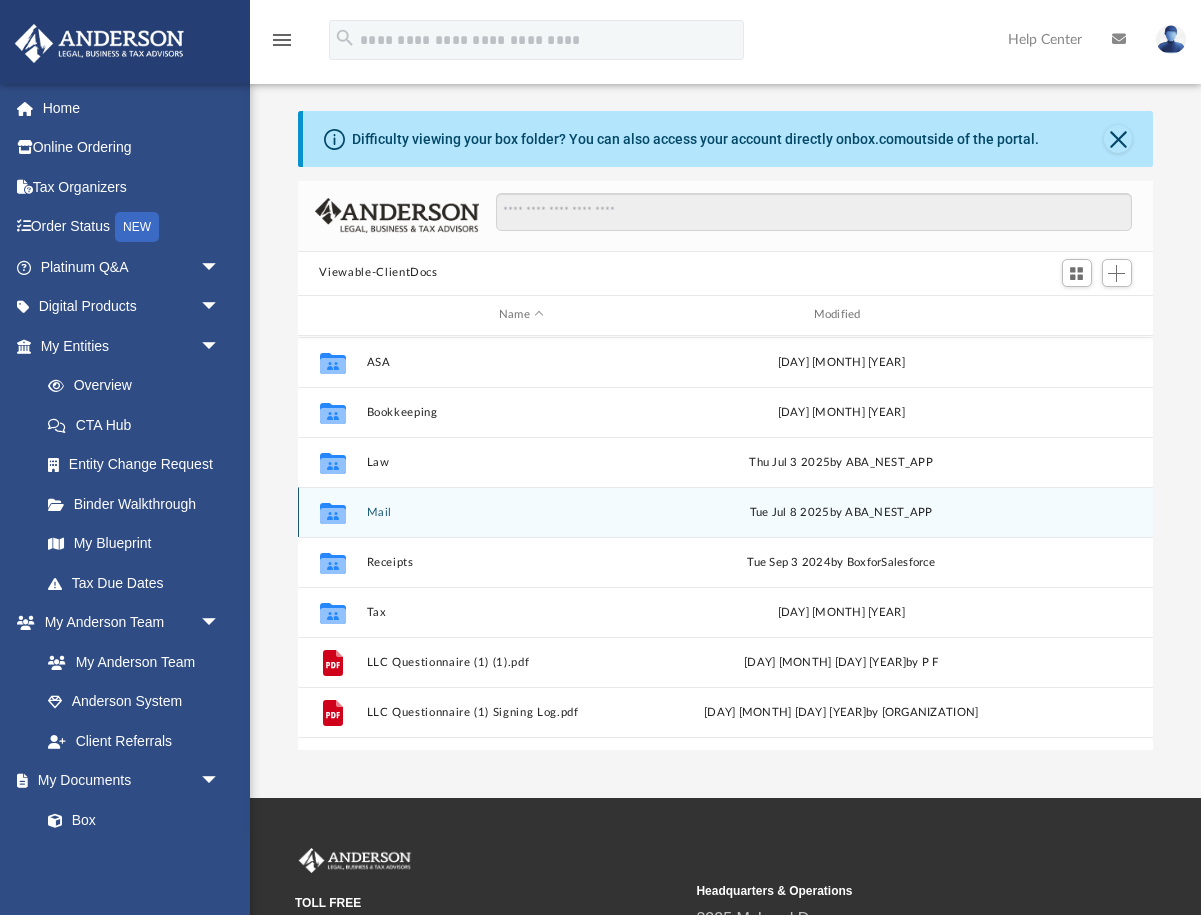 click on "Mail" at bounding box center [521, 511] 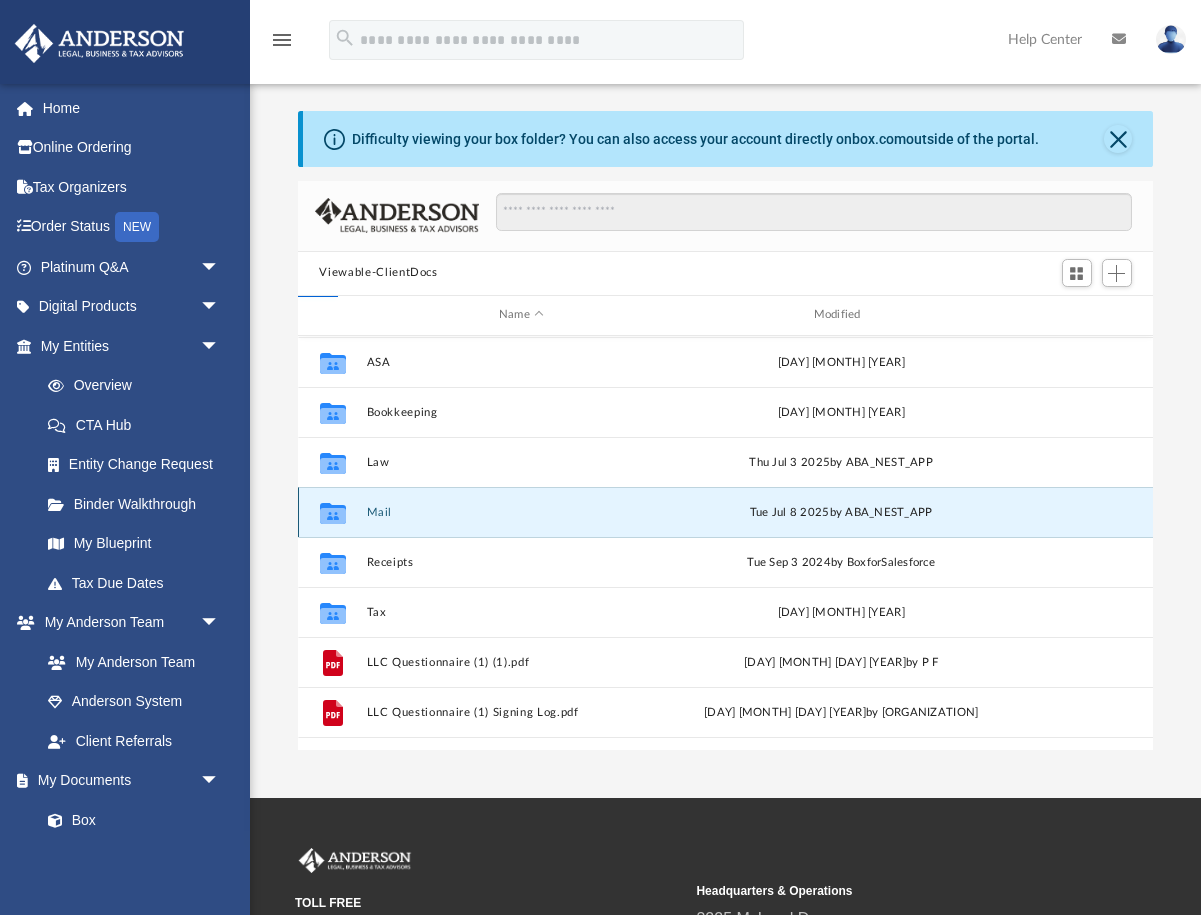 click on "Mail" at bounding box center [521, 511] 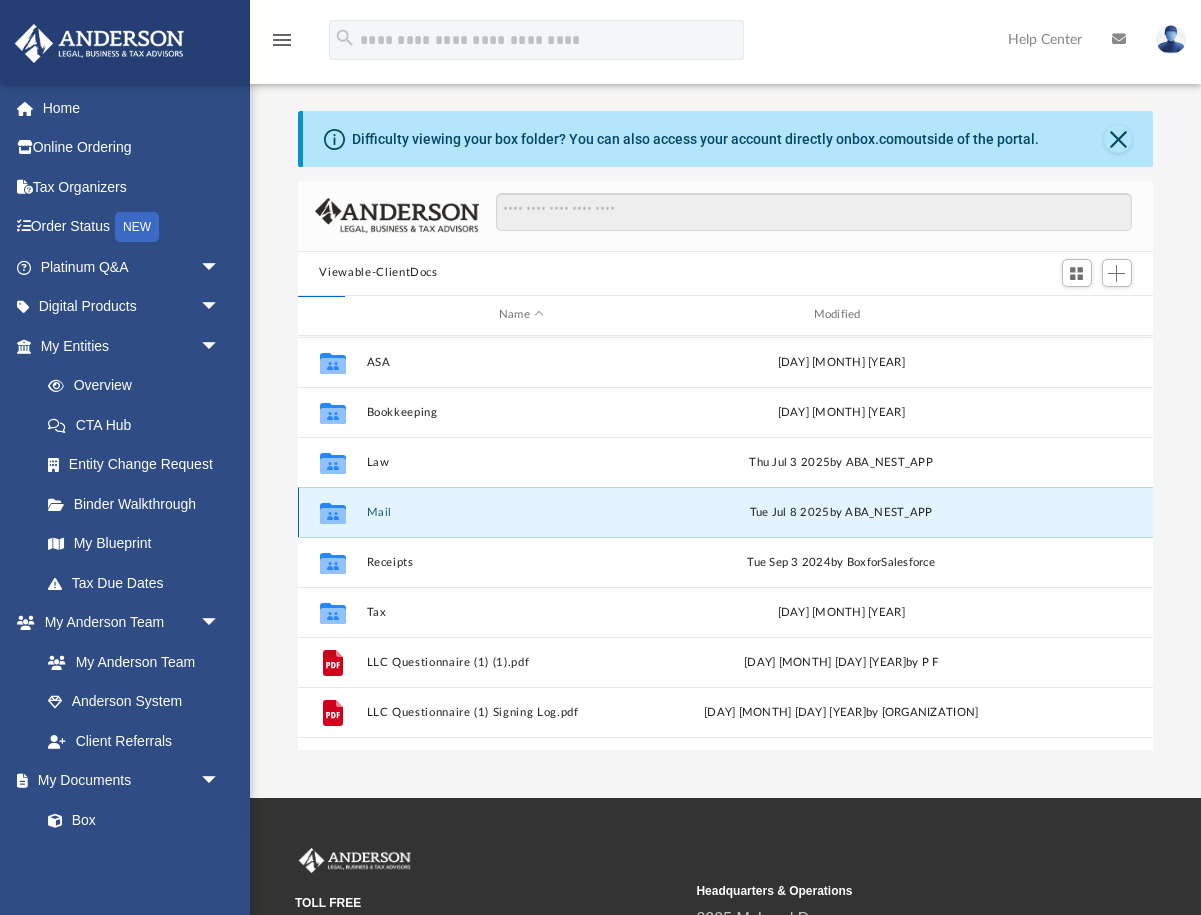 click on "Mail" at bounding box center [521, 511] 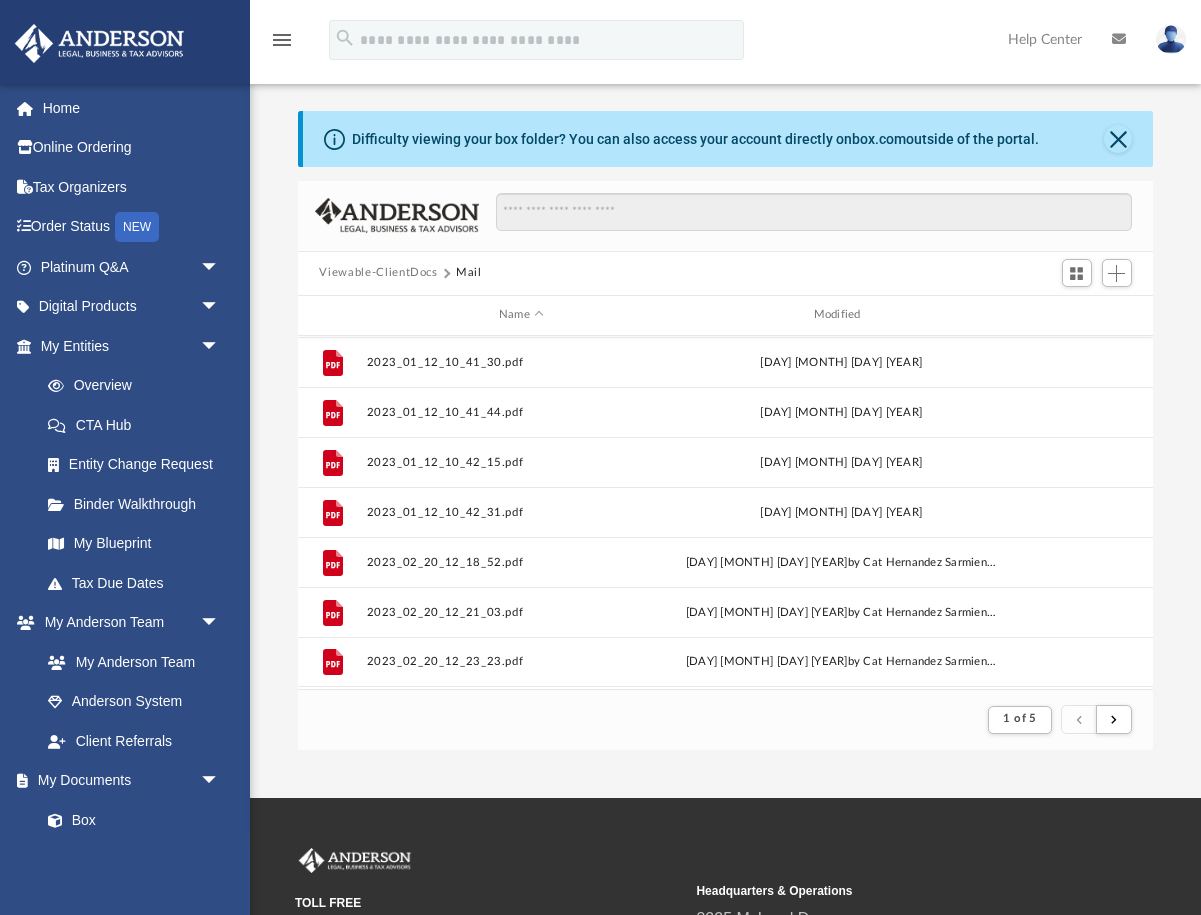 scroll, scrollTop: 393, scrollLeft: 856, axis: both 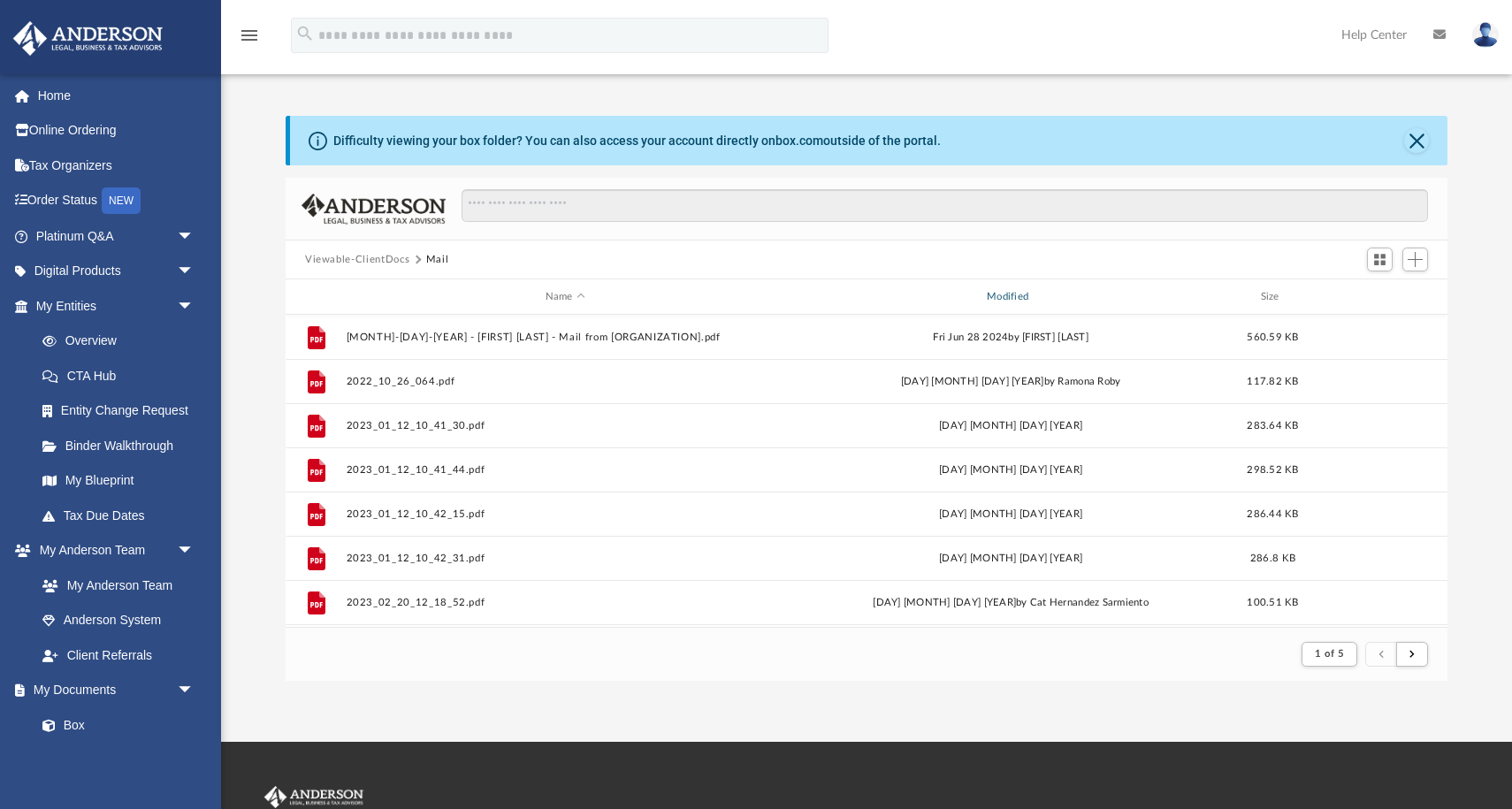click on "Modified" at bounding box center [1011, 297] 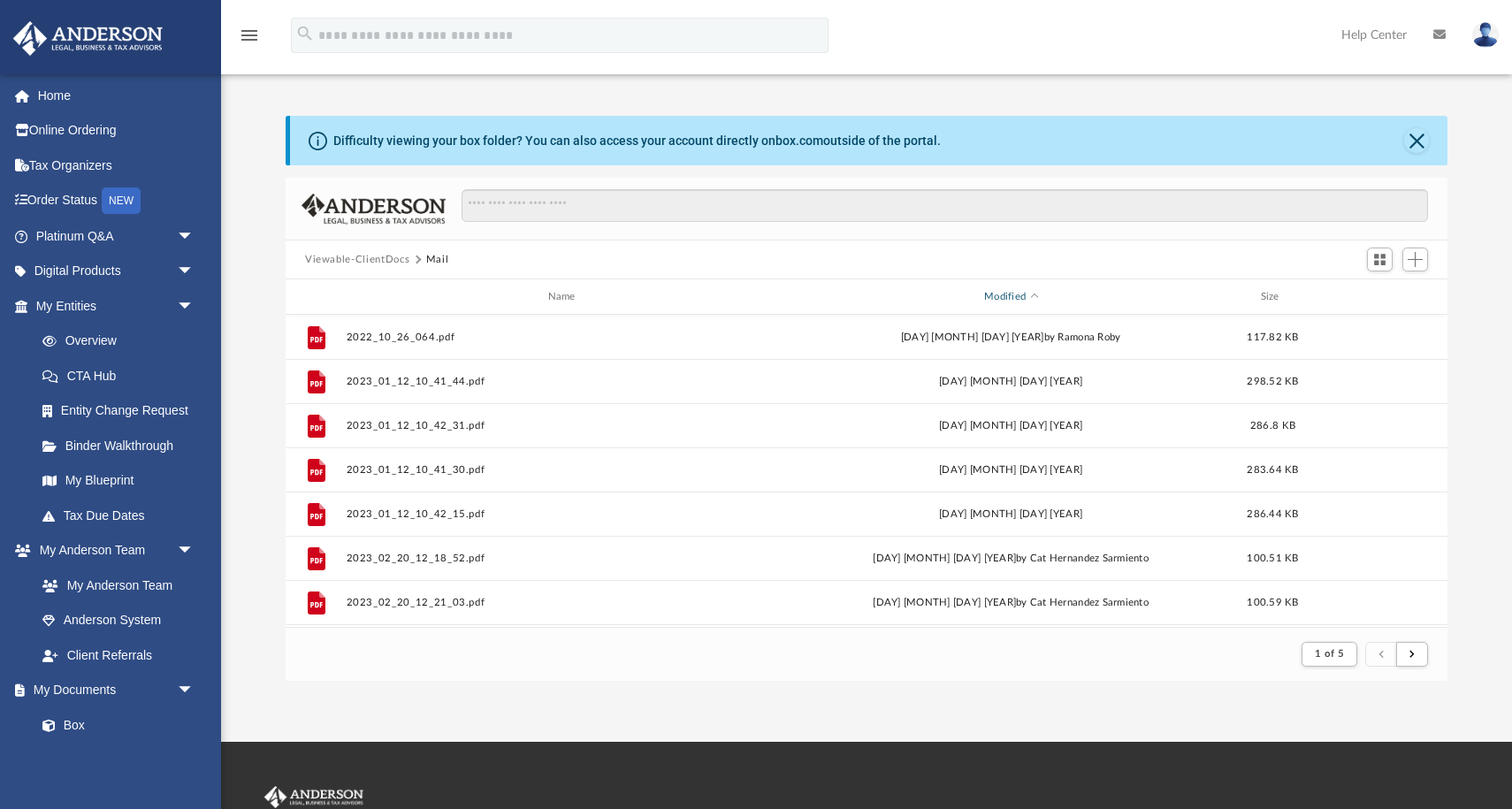 click on "Modified" at bounding box center [1011, 297] 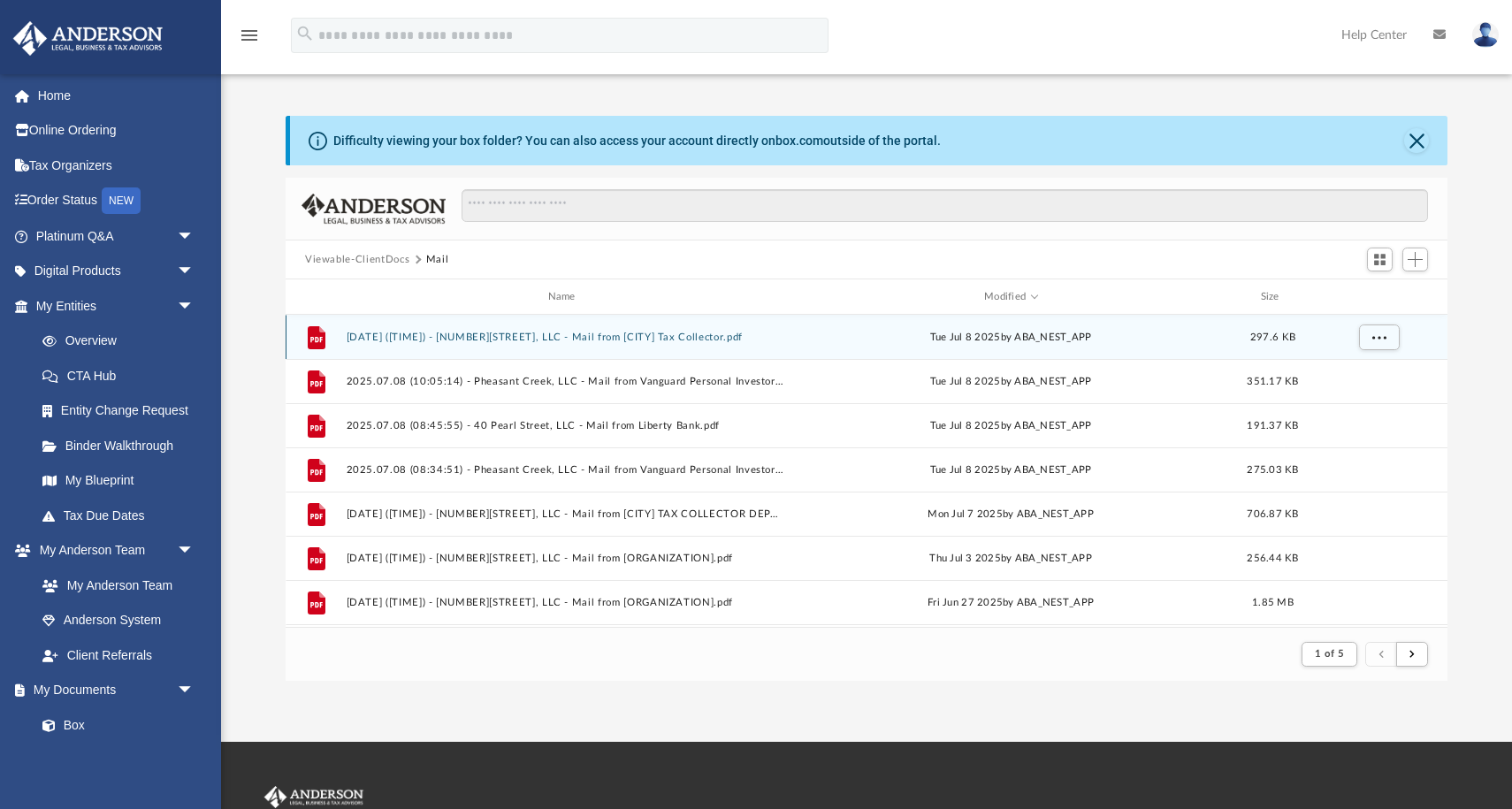 click on "[DATE] ([TIME]) - [NUMBER][STREET], LLC - Mail from [CITY] Tax Collector.pdf" at bounding box center [565, 337] 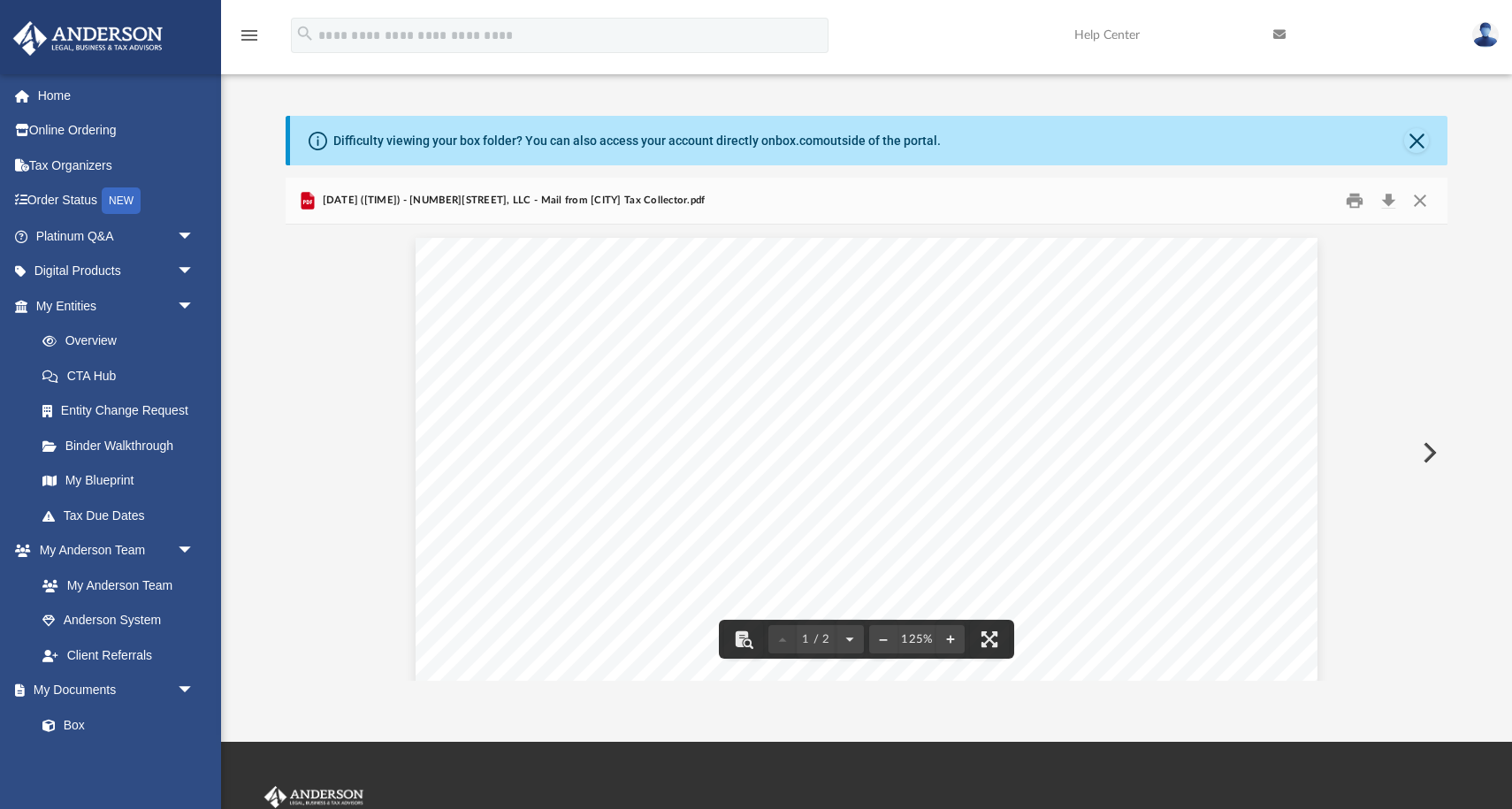 scroll, scrollTop: 0, scrollLeft: 0, axis: both 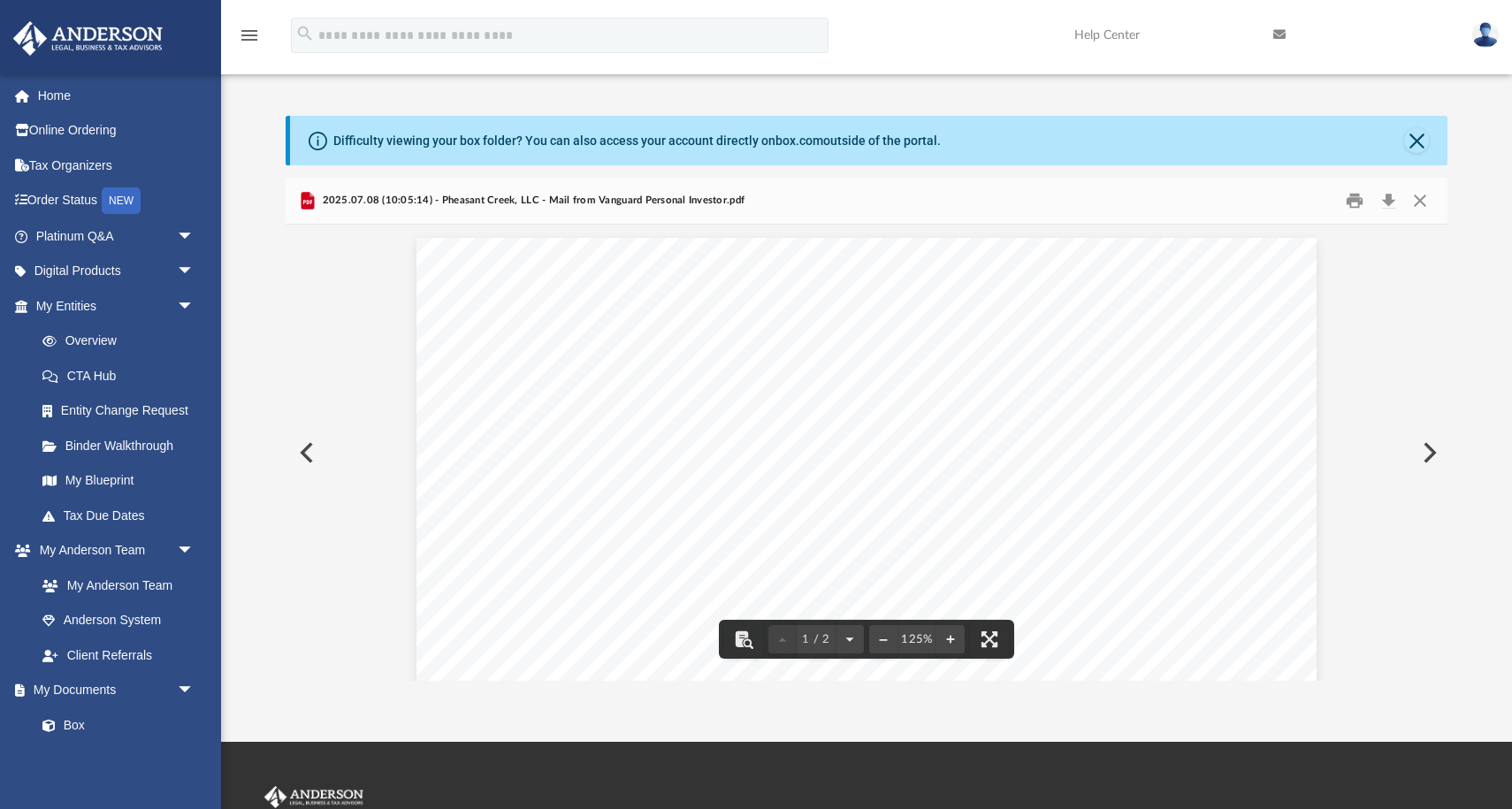 click at bounding box center [1428, 453] 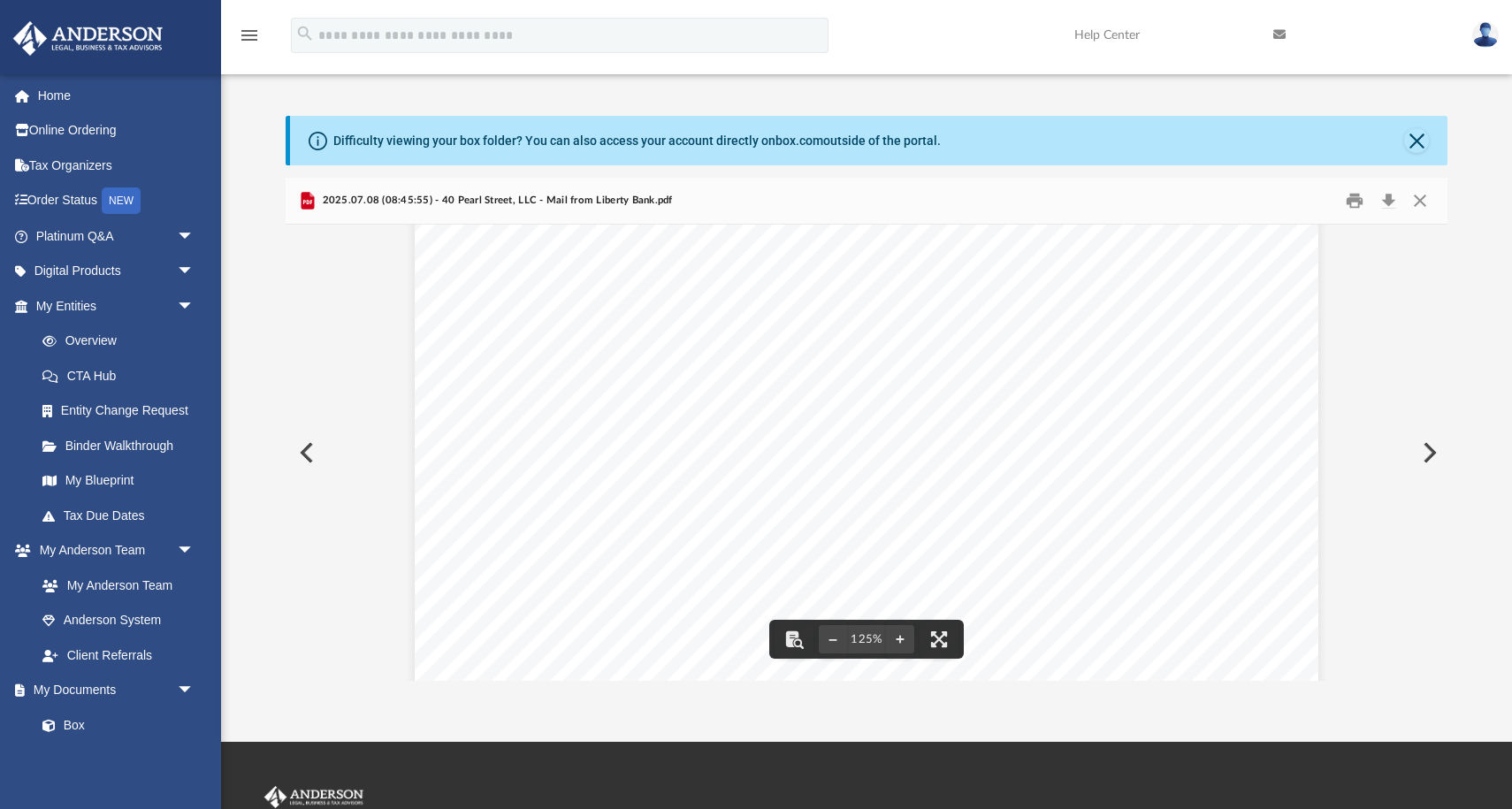 scroll, scrollTop: 346, scrollLeft: 0, axis: vertical 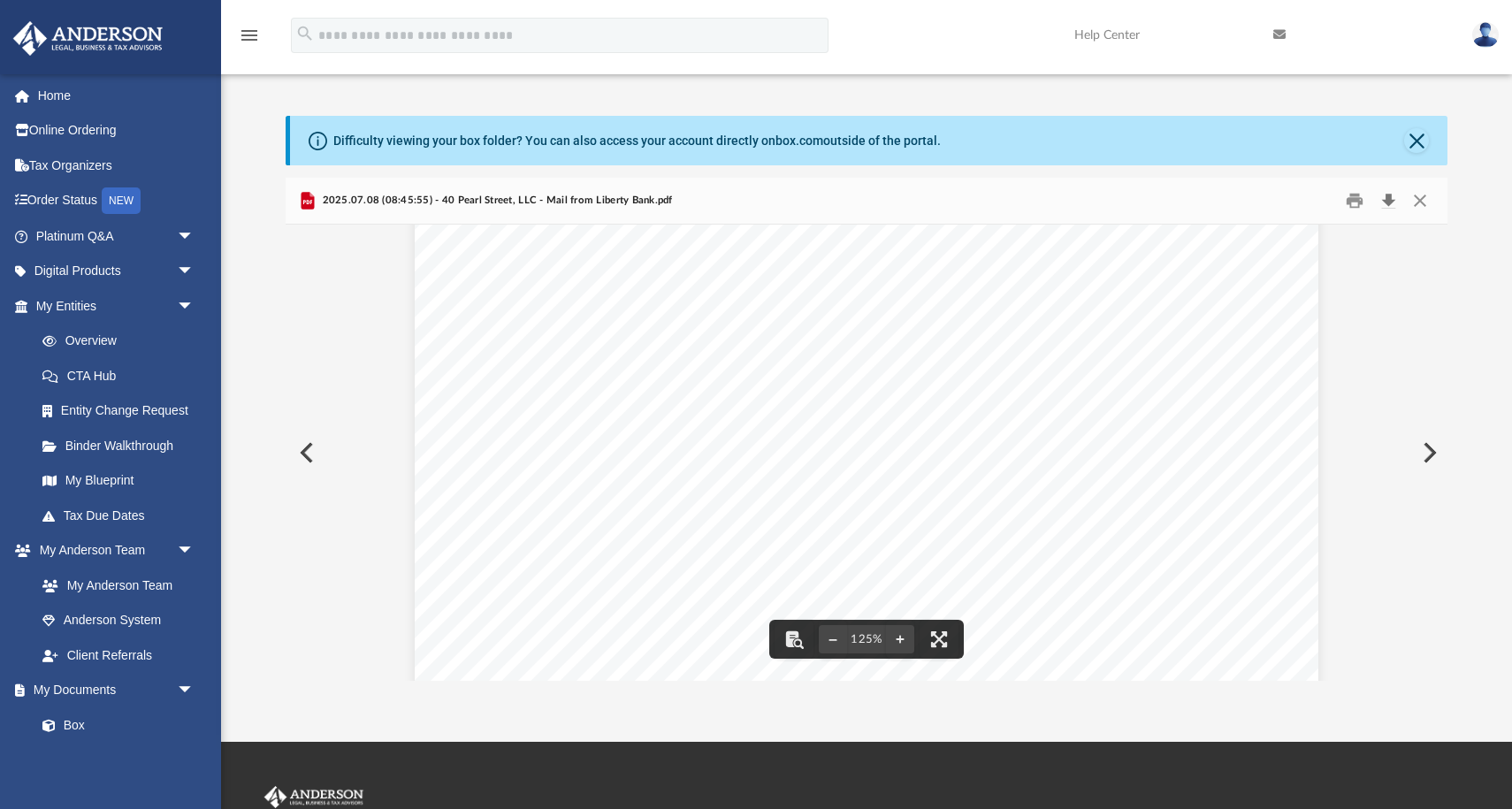click at bounding box center [1388, 201] 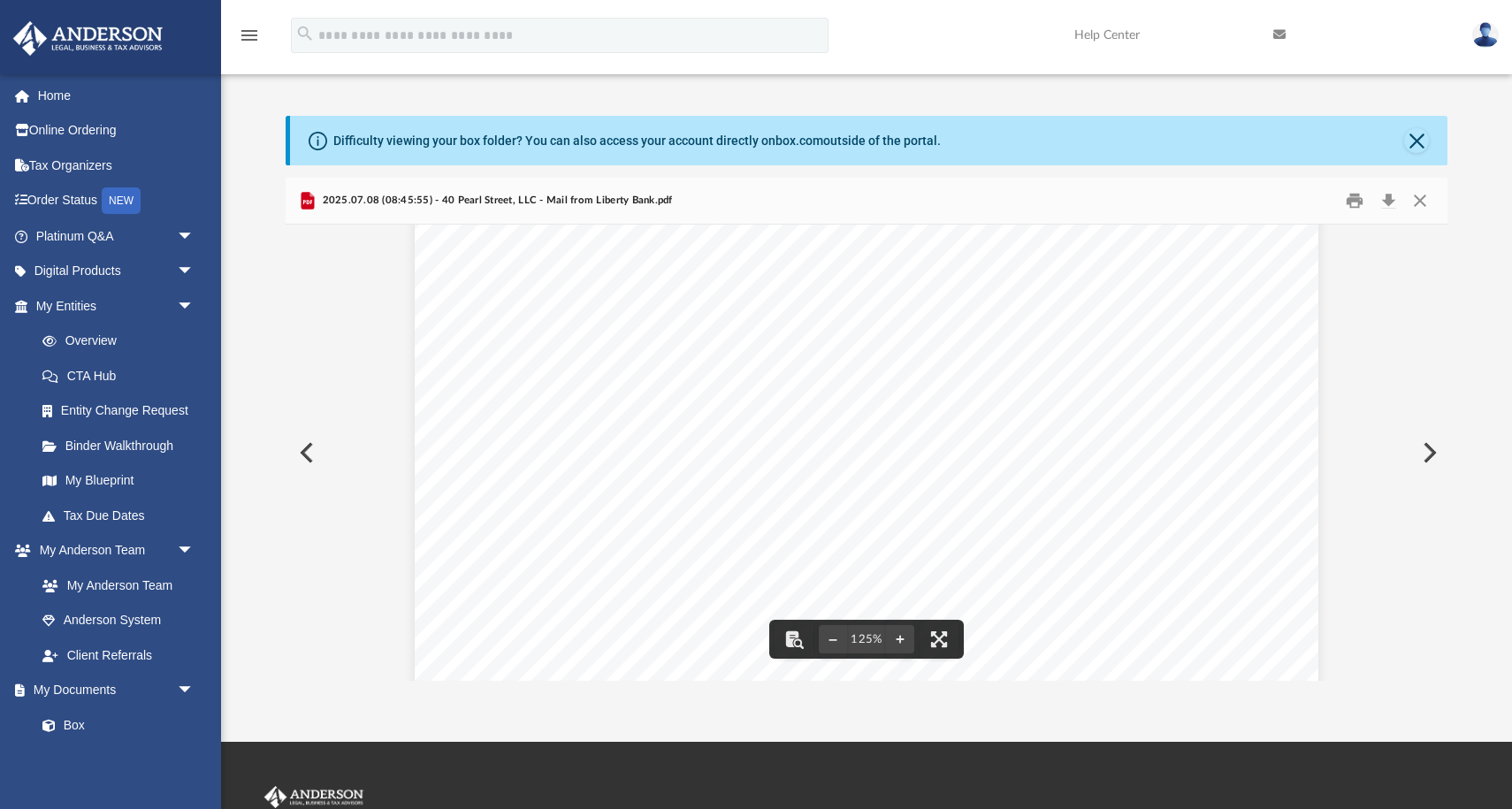click at bounding box center [1428, 453] 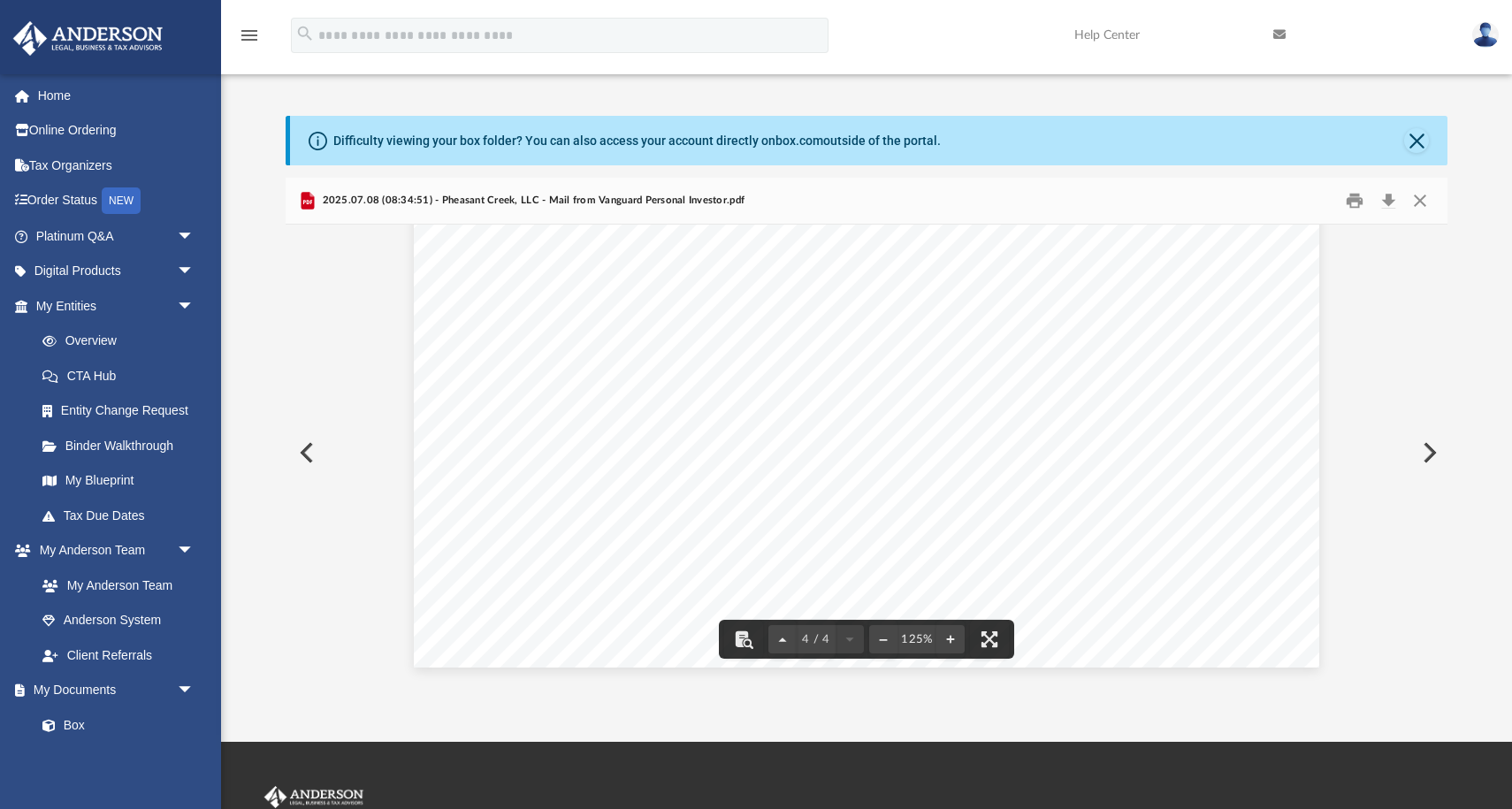 scroll, scrollTop: 4327, scrollLeft: 0, axis: vertical 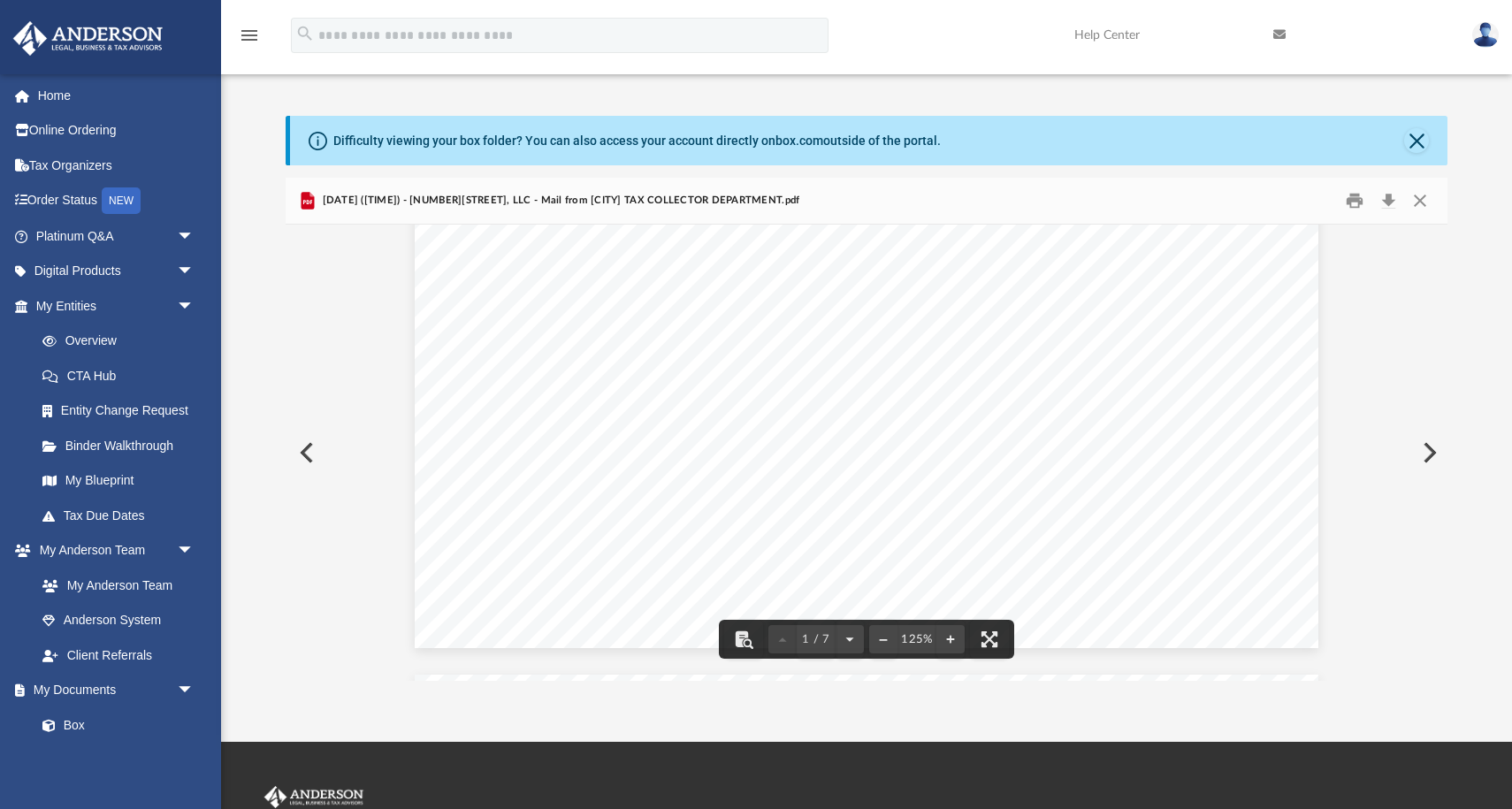 click at bounding box center (1428, 453) 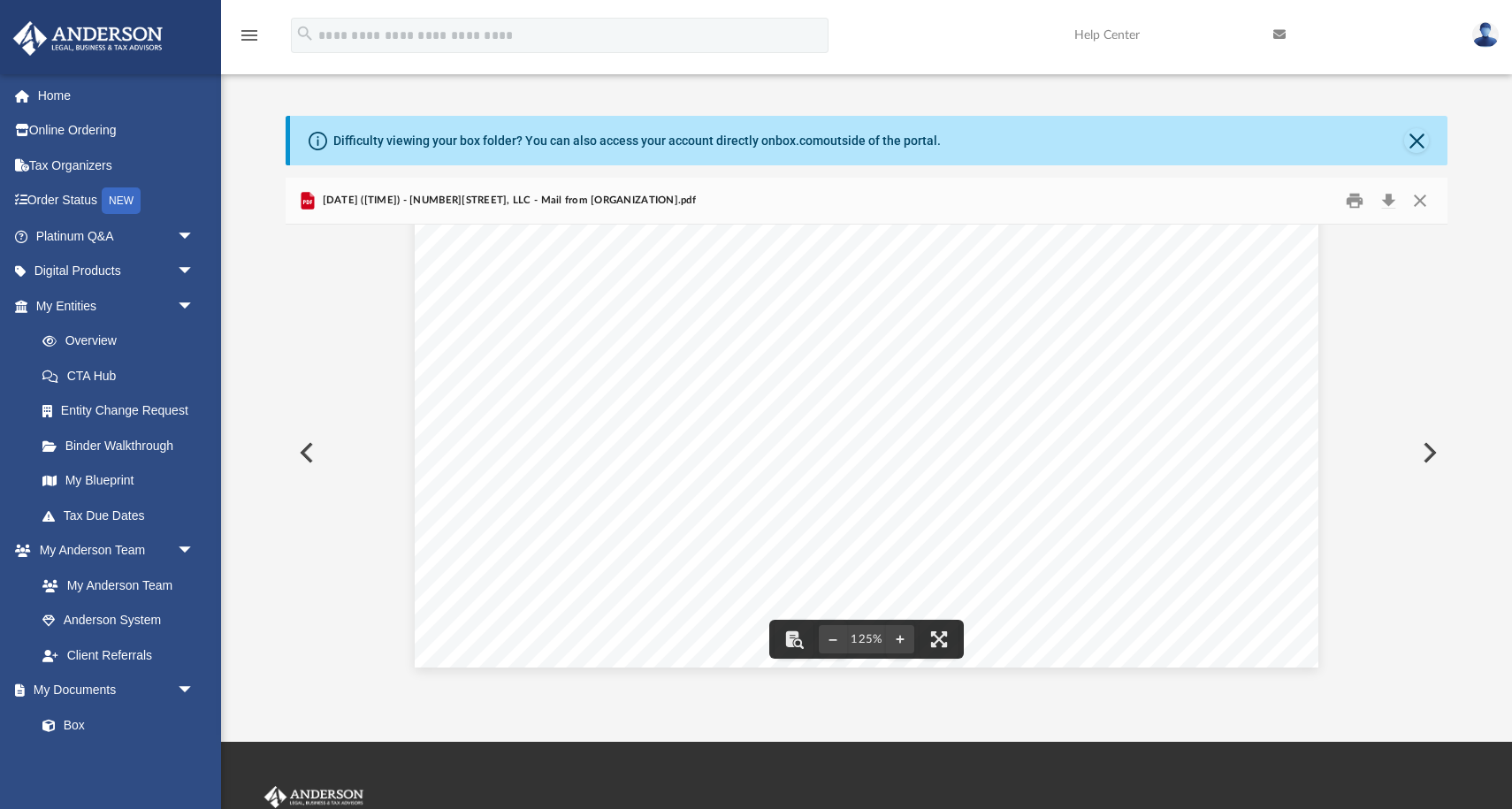 scroll, scrollTop: 732, scrollLeft: 0, axis: vertical 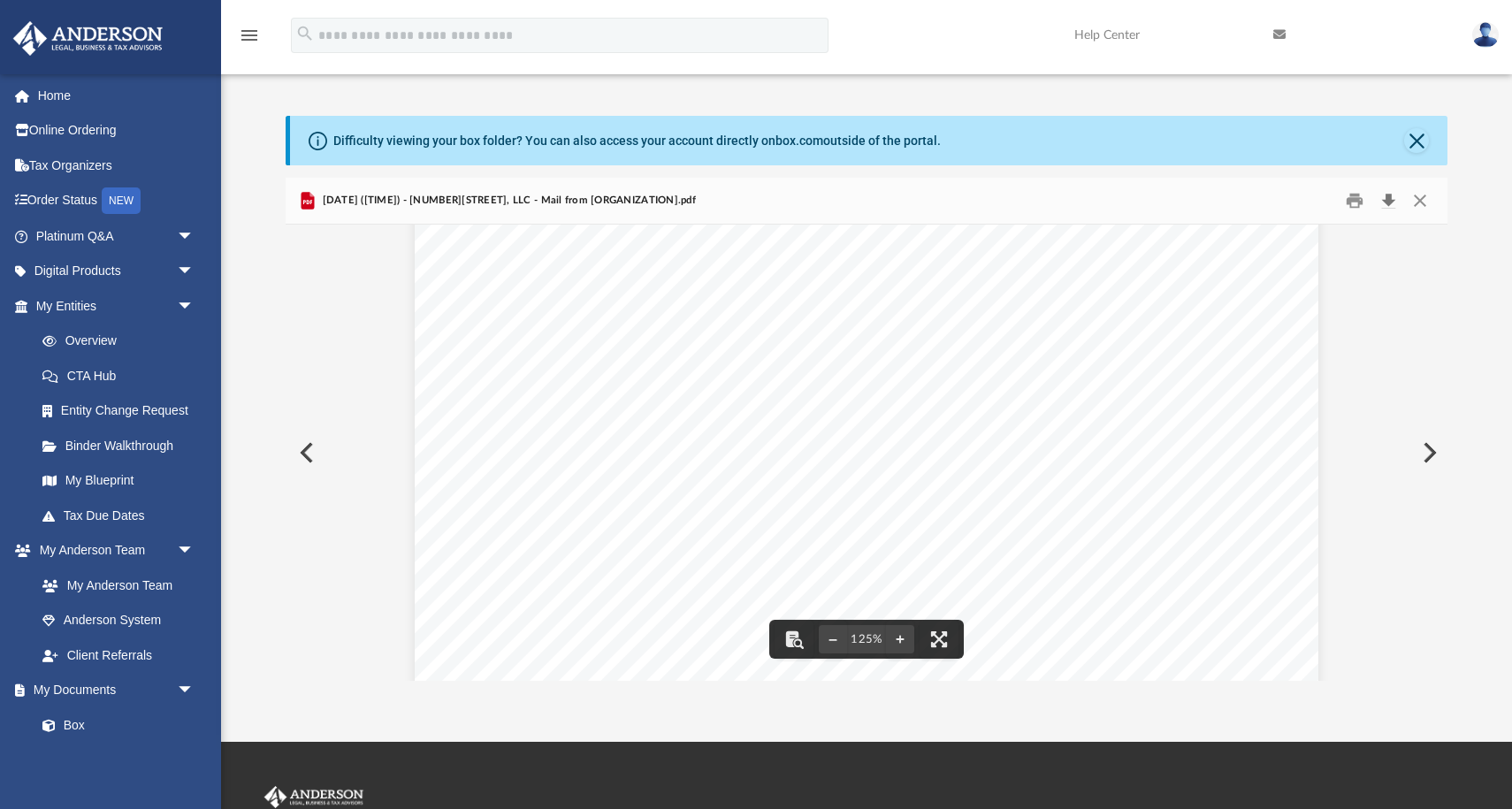 click at bounding box center (1388, 201) 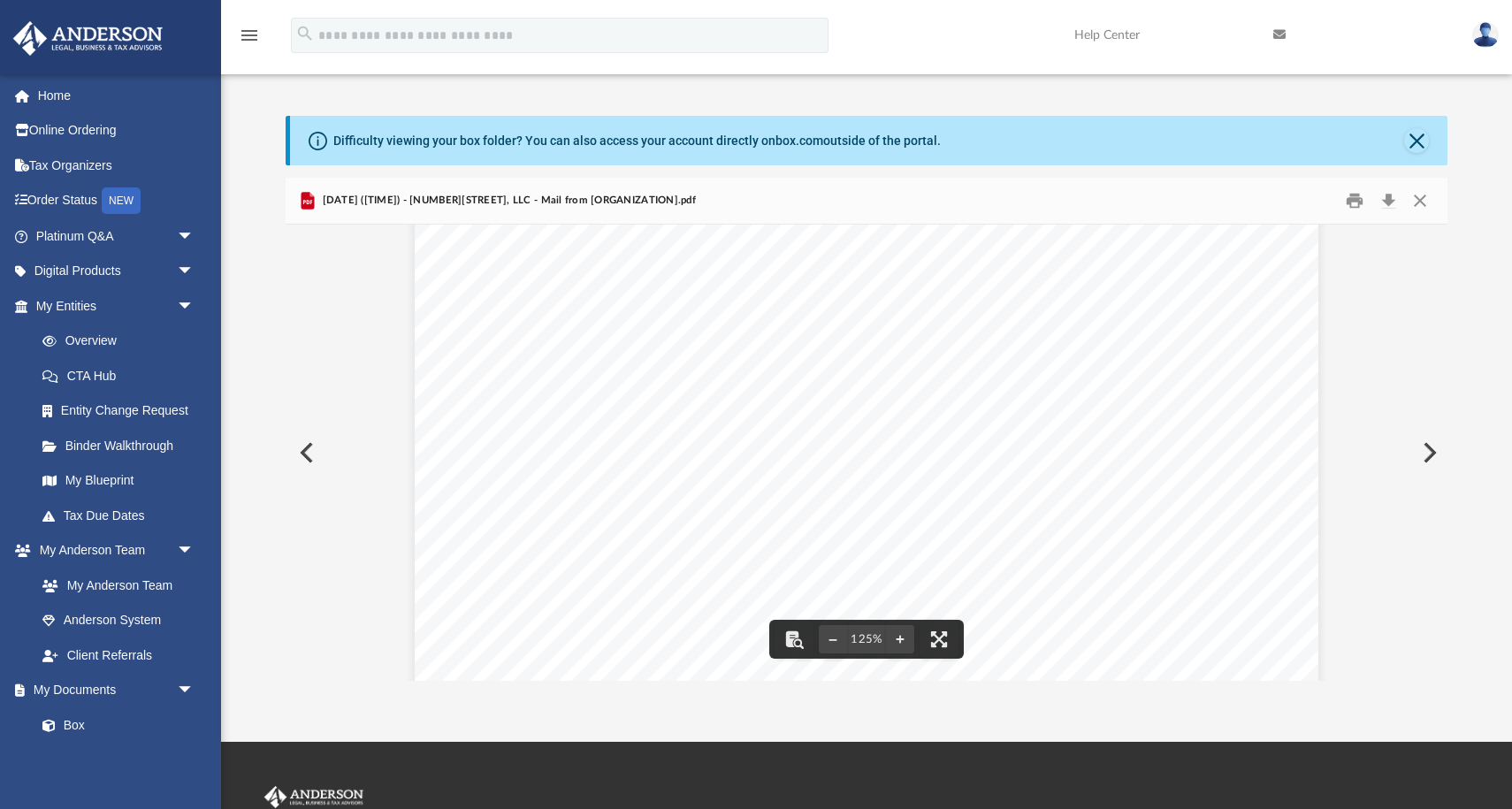 click at bounding box center [1428, 453] 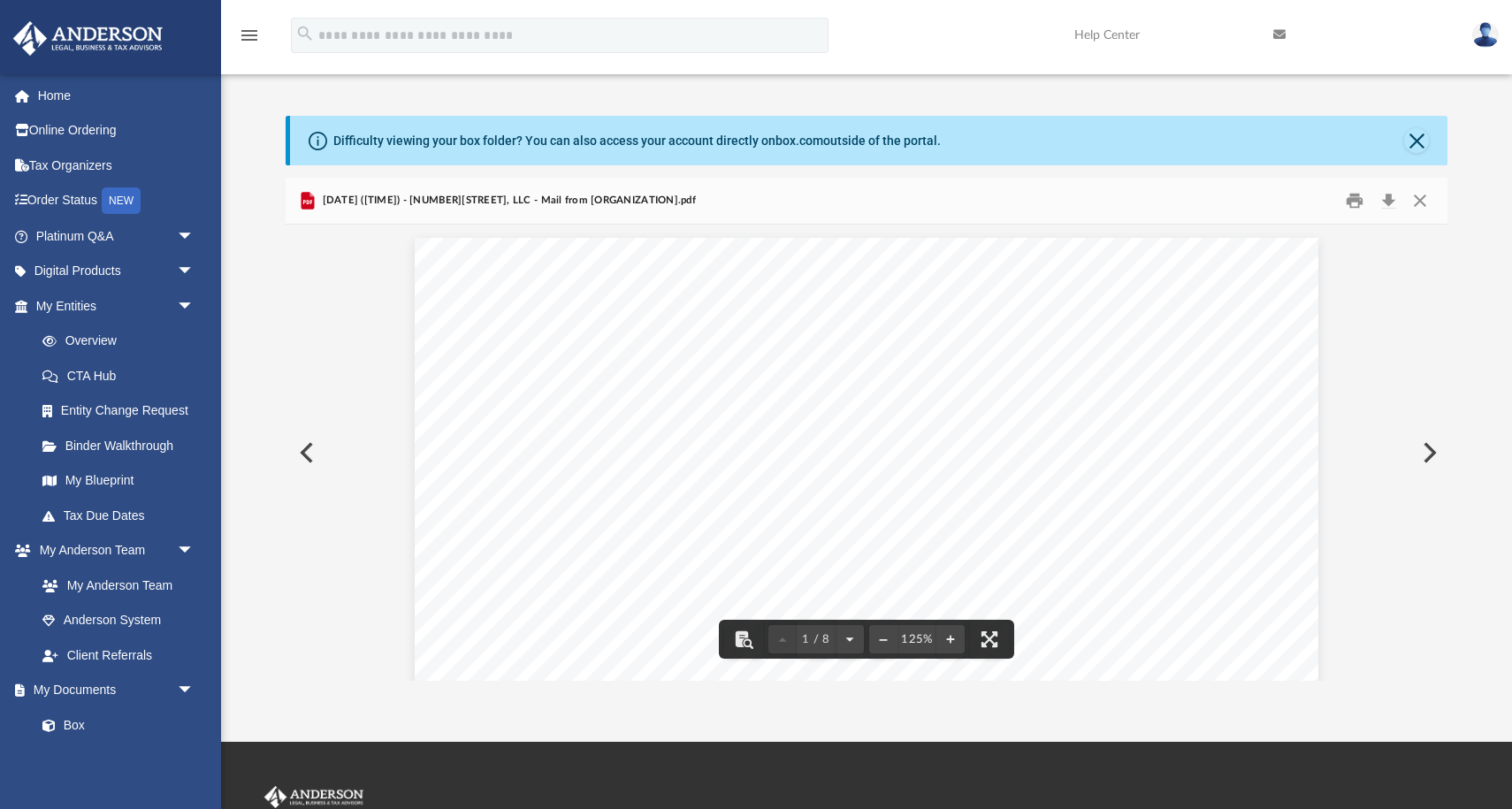 scroll, scrollTop: 0, scrollLeft: 0, axis: both 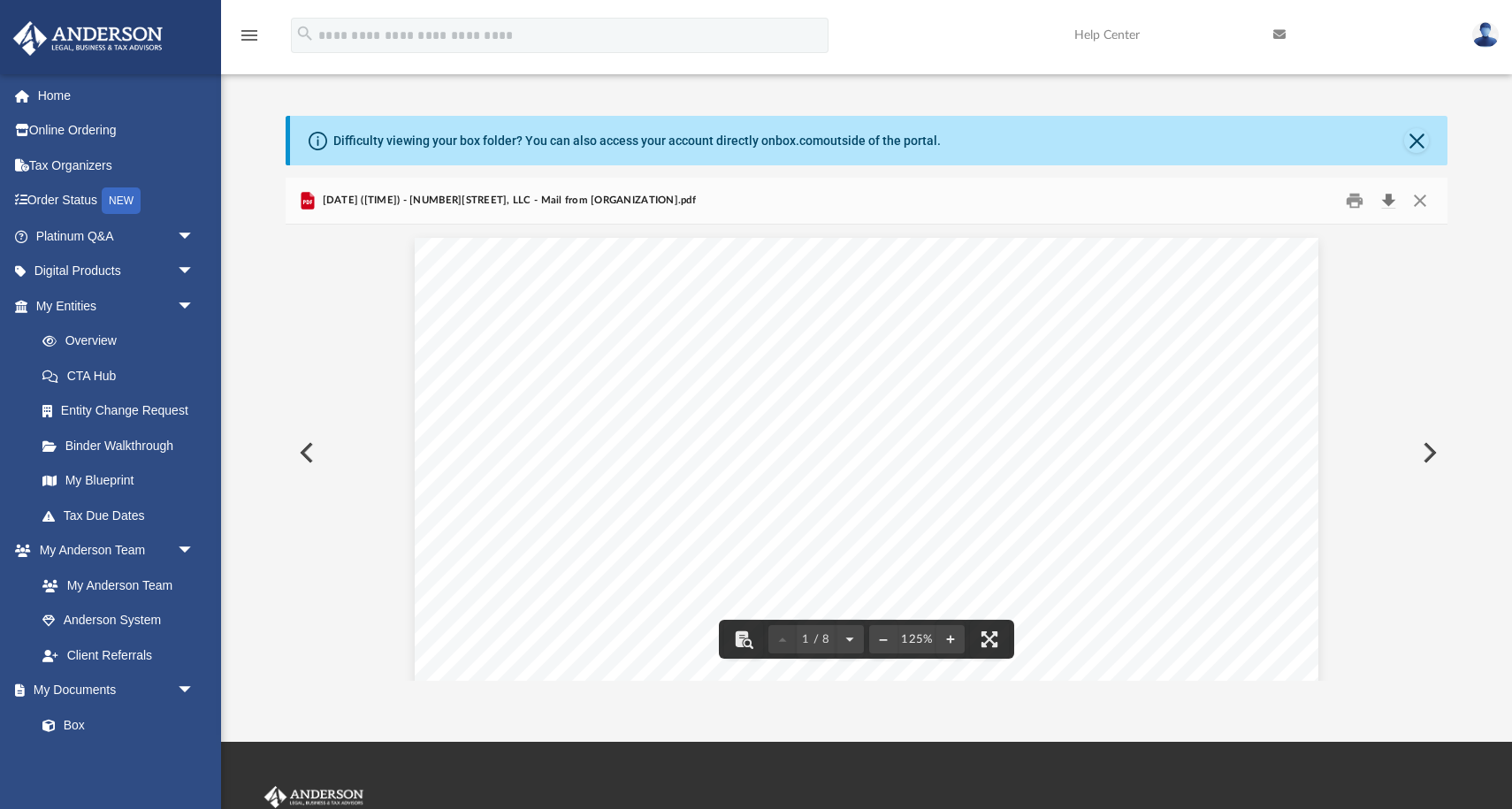 click at bounding box center [1388, 201] 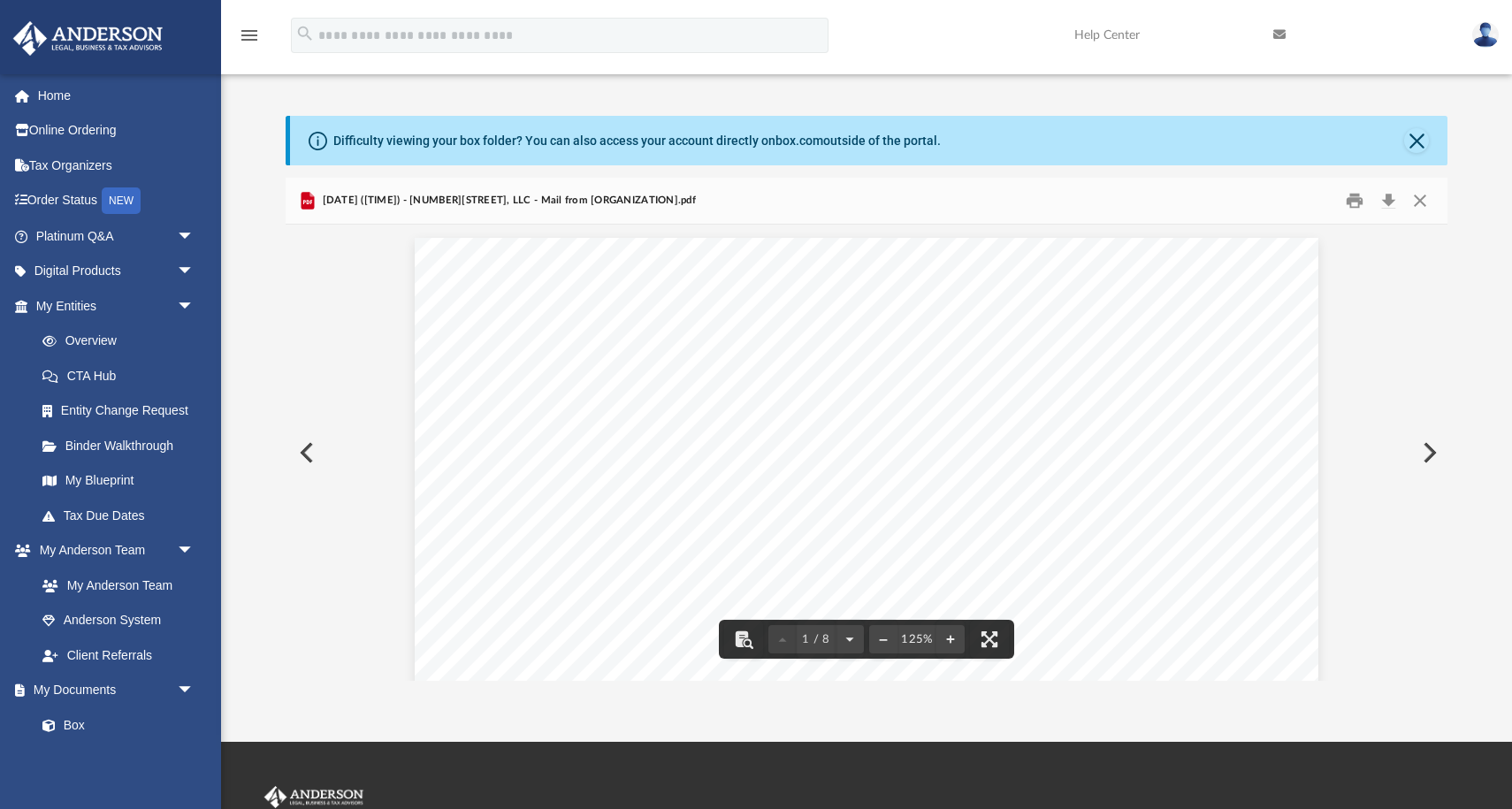 click at bounding box center [1428, 453] 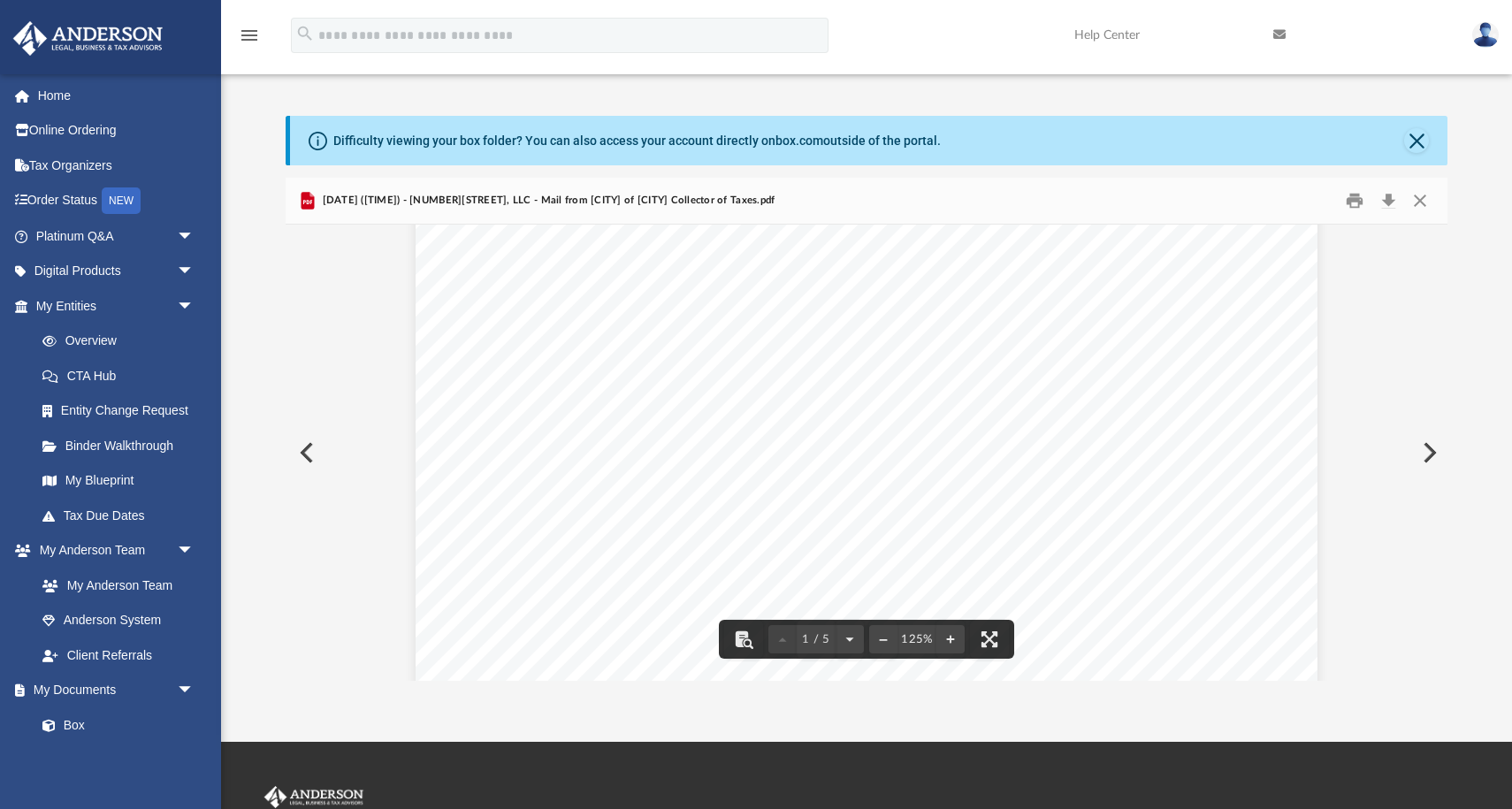 scroll, scrollTop: 477, scrollLeft: 0, axis: vertical 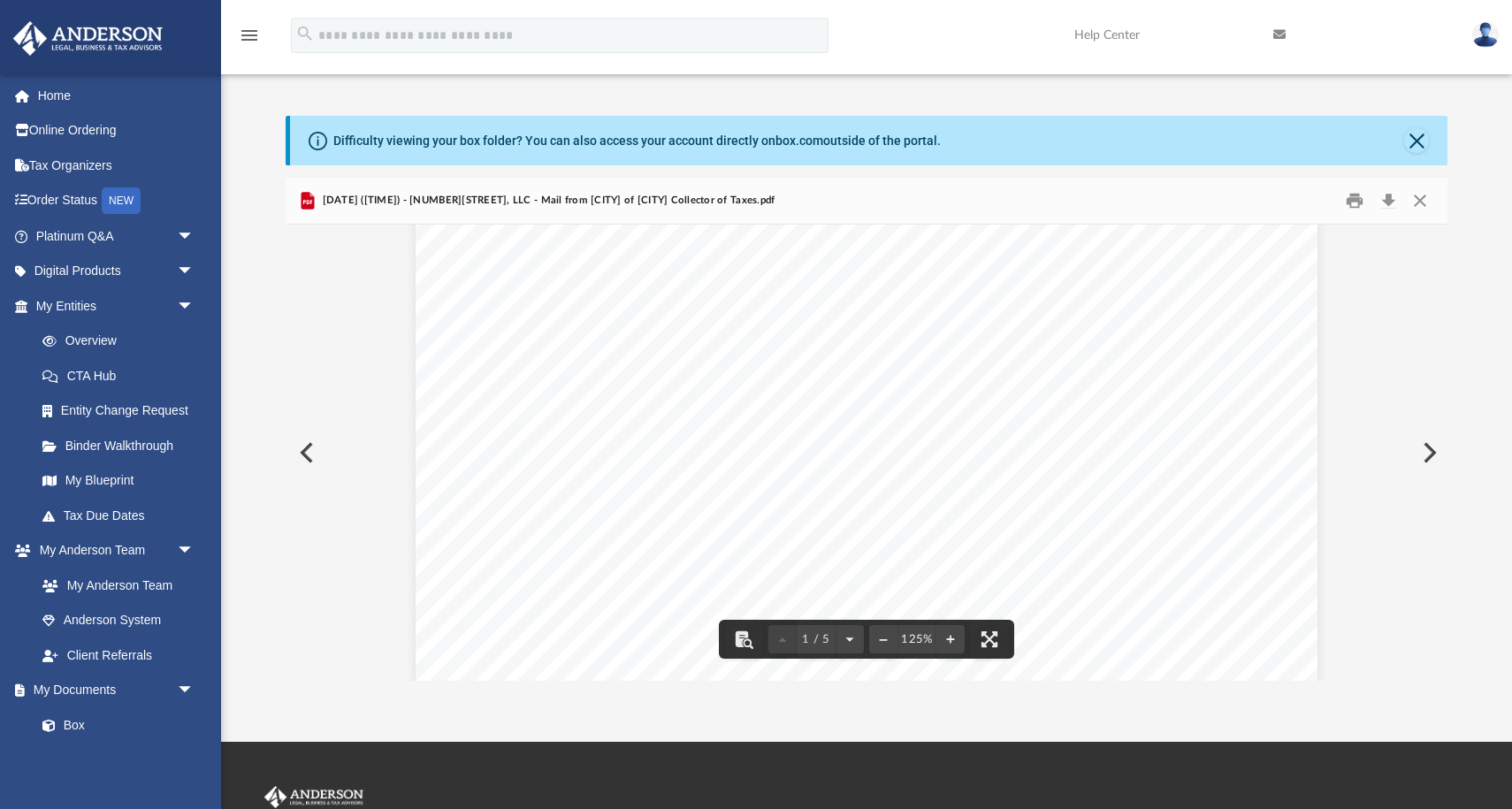 click at bounding box center [1428, 453] 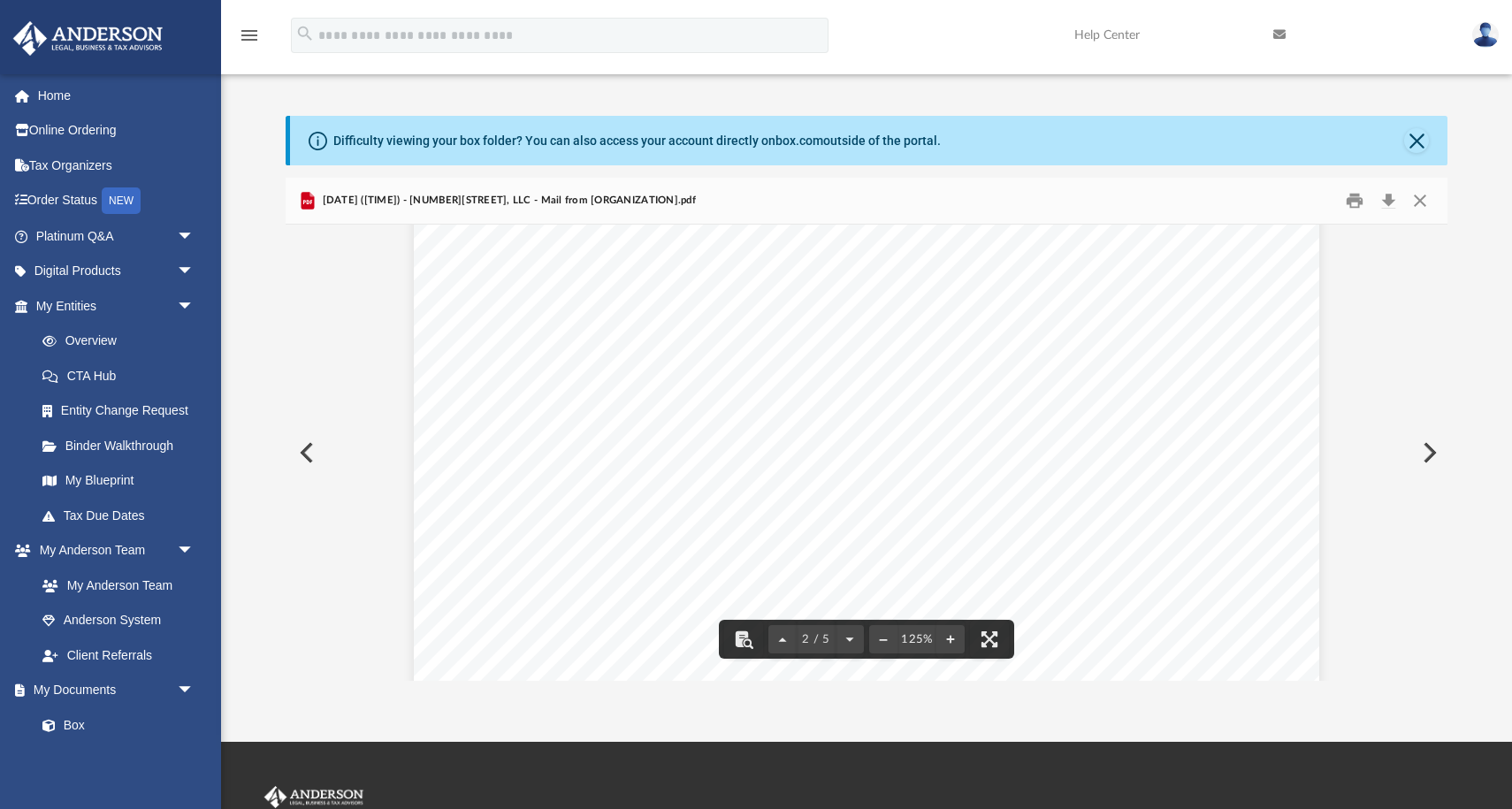 scroll, scrollTop: 1525, scrollLeft: 0, axis: vertical 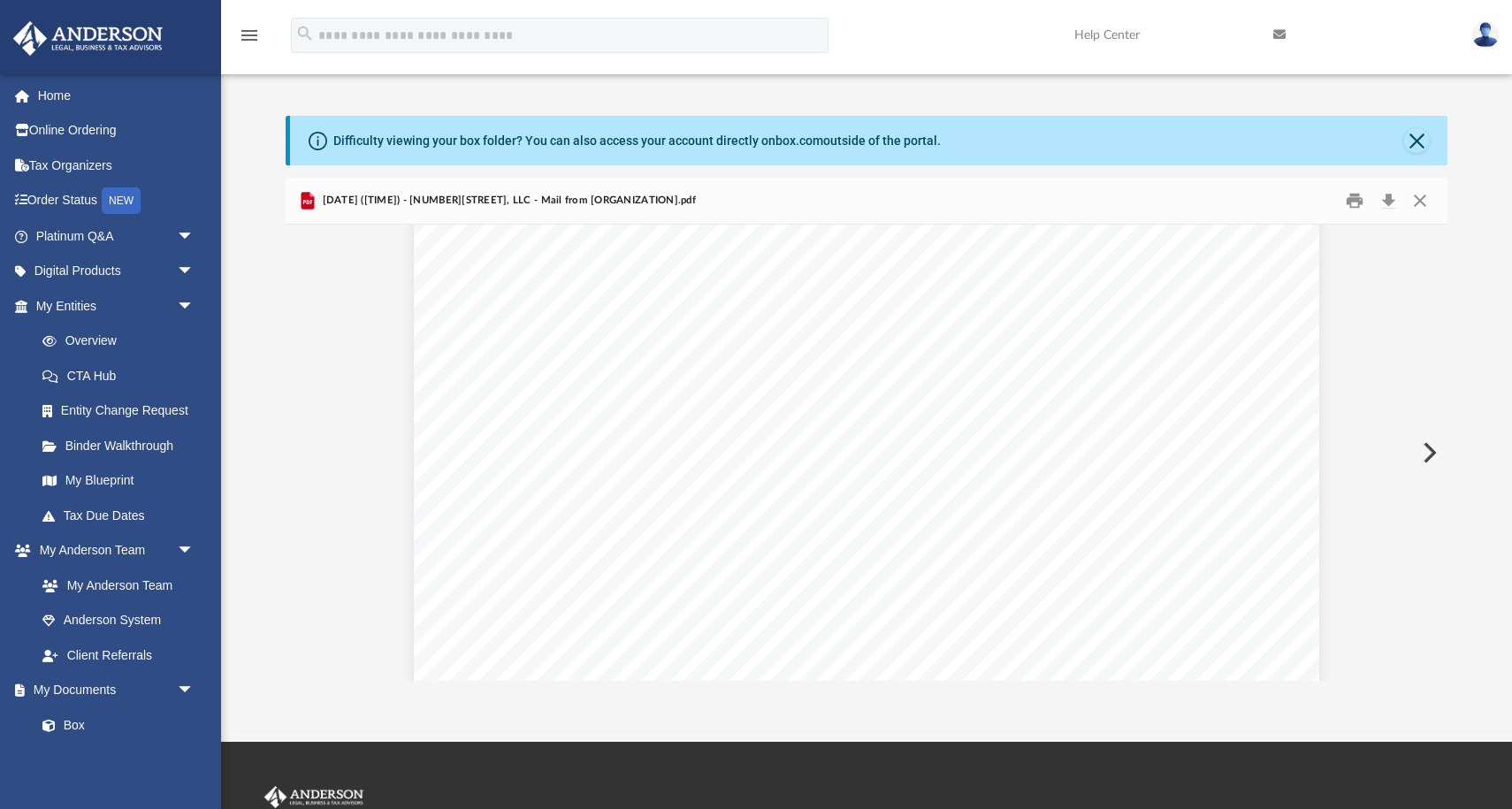 click at bounding box center (1428, 453) 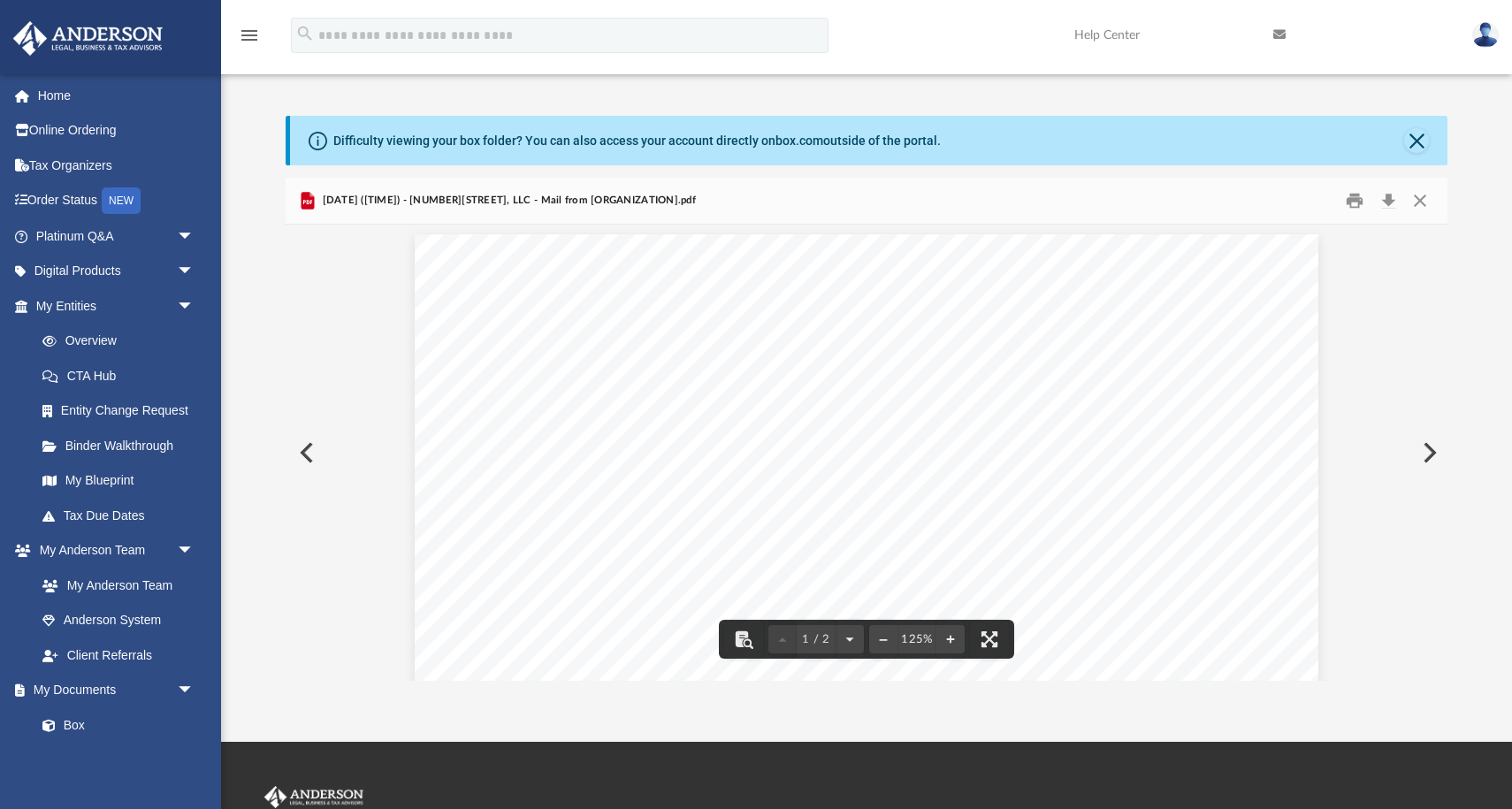 scroll, scrollTop: 4, scrollLeft: 0, axis: vertical 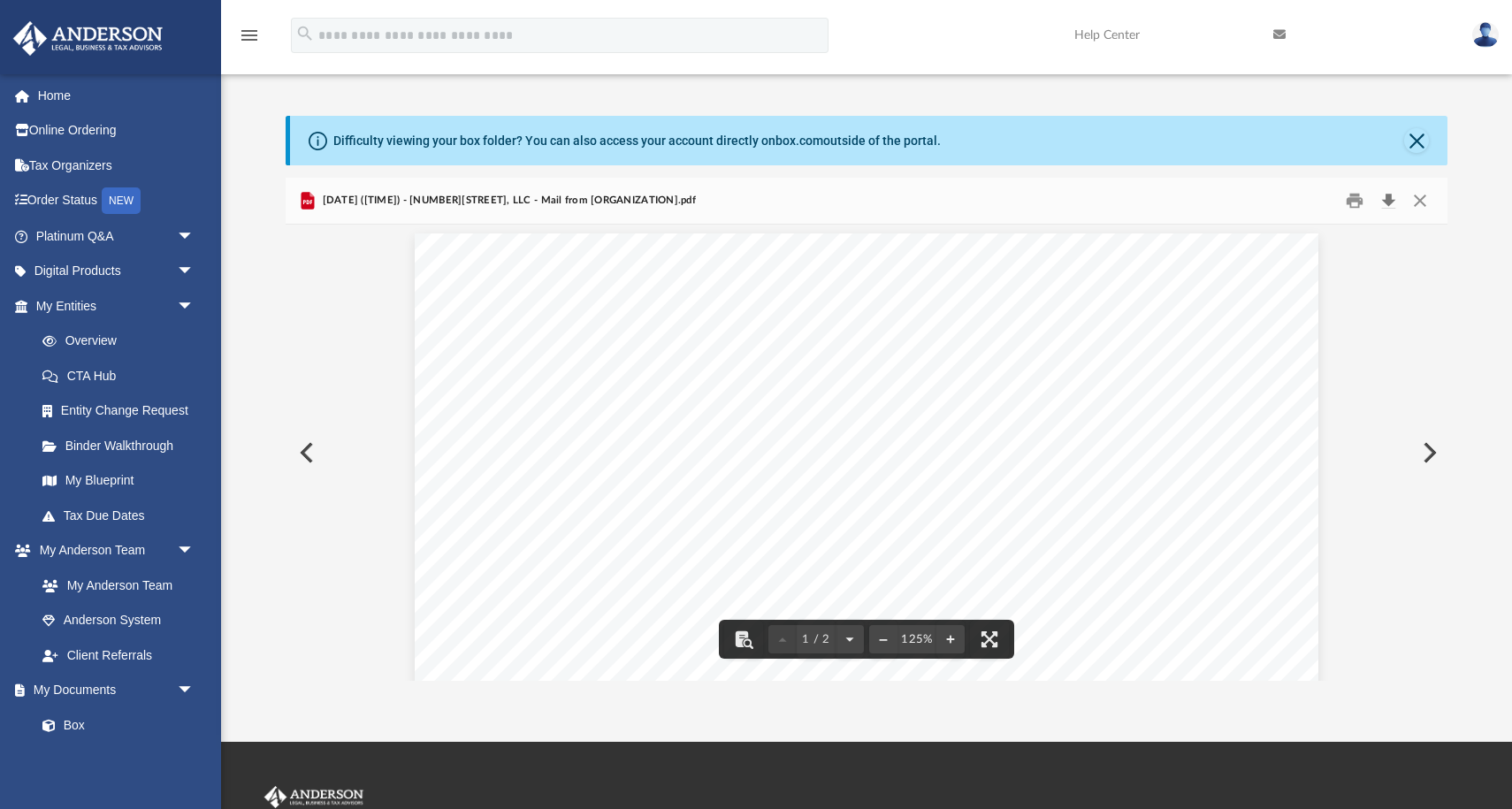 click at bounding box center [1388, 201] 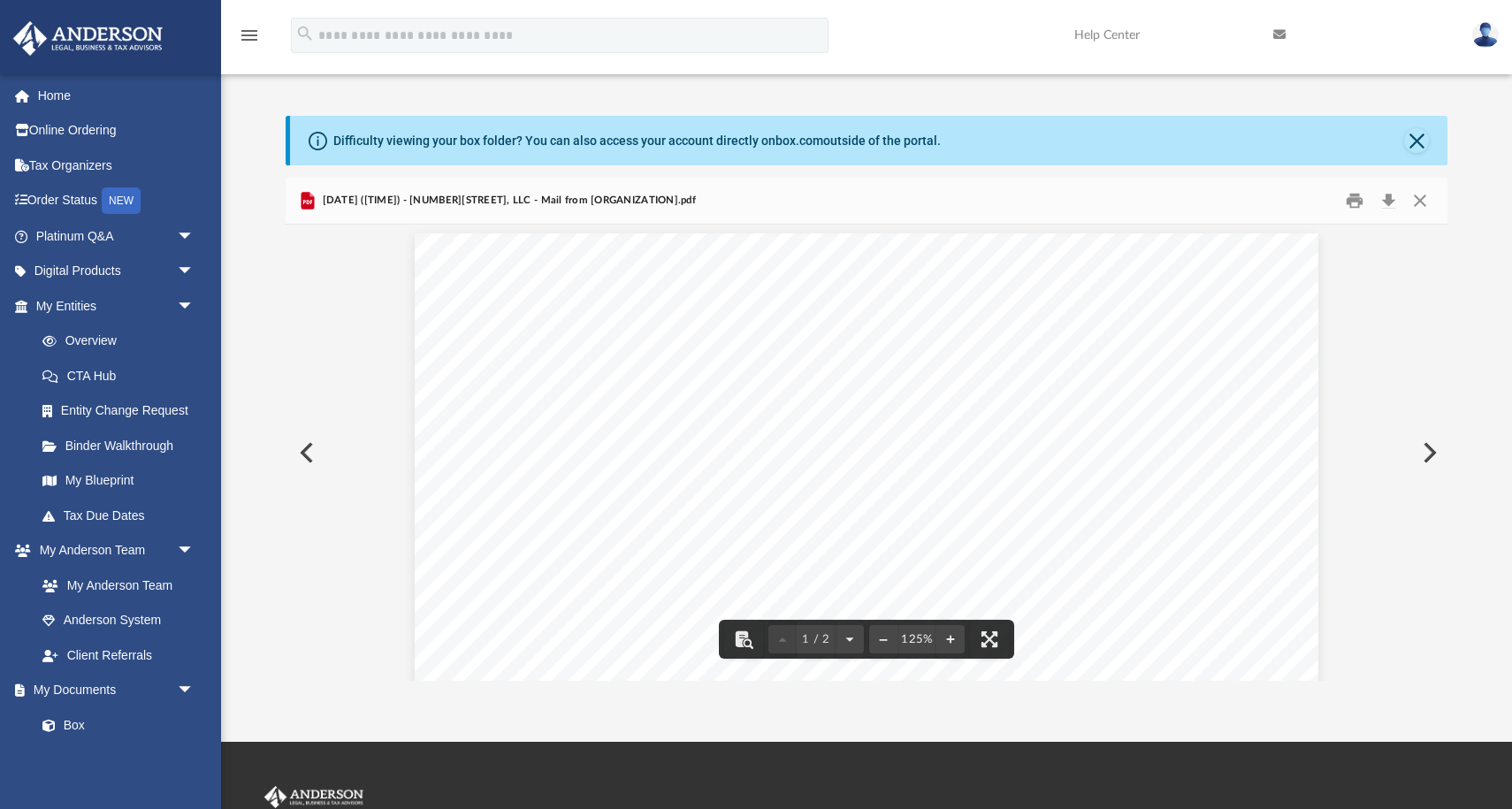 click at bounding box center [1428, 453] 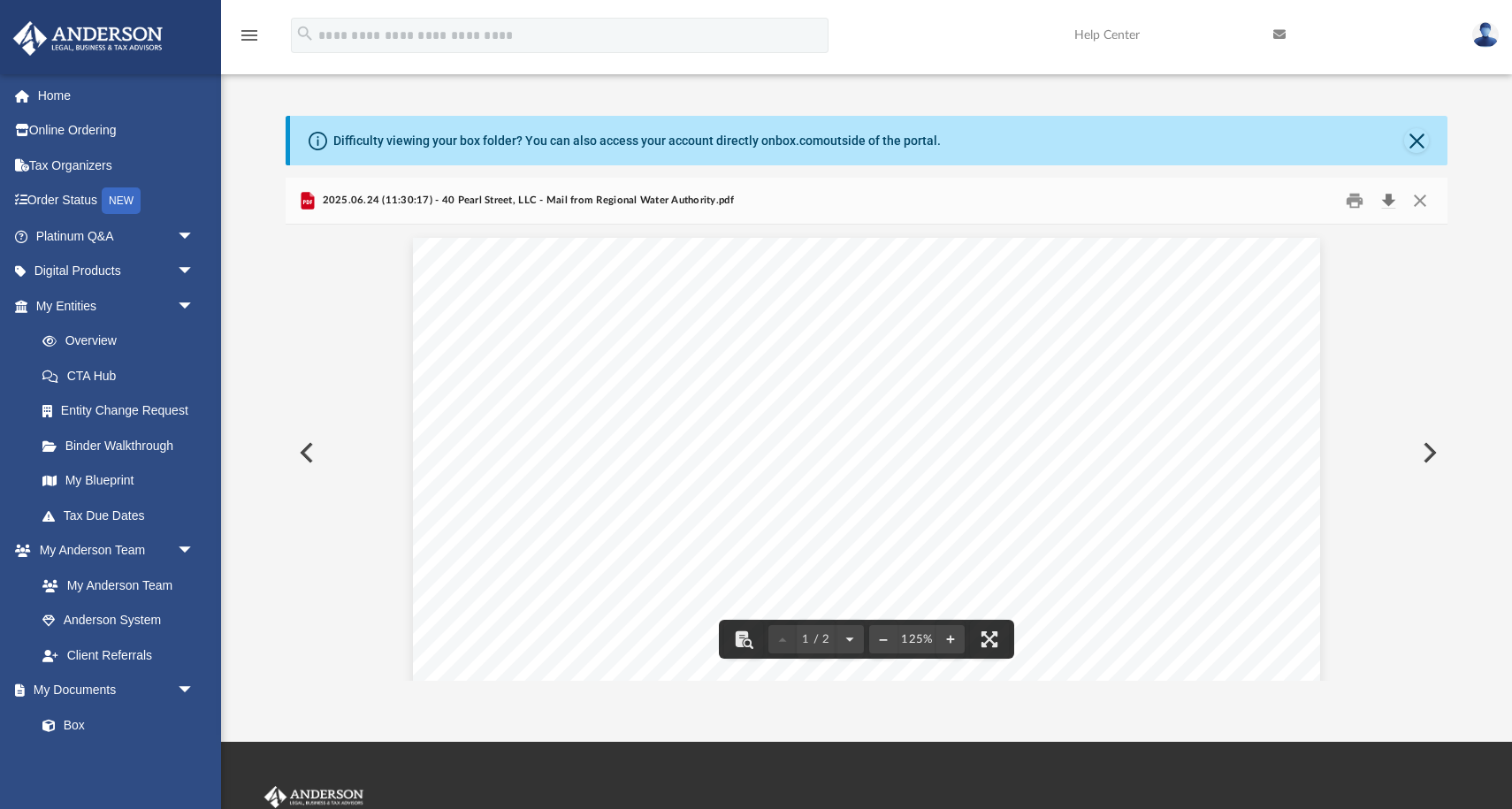 click at bounding box center (1388, 201) 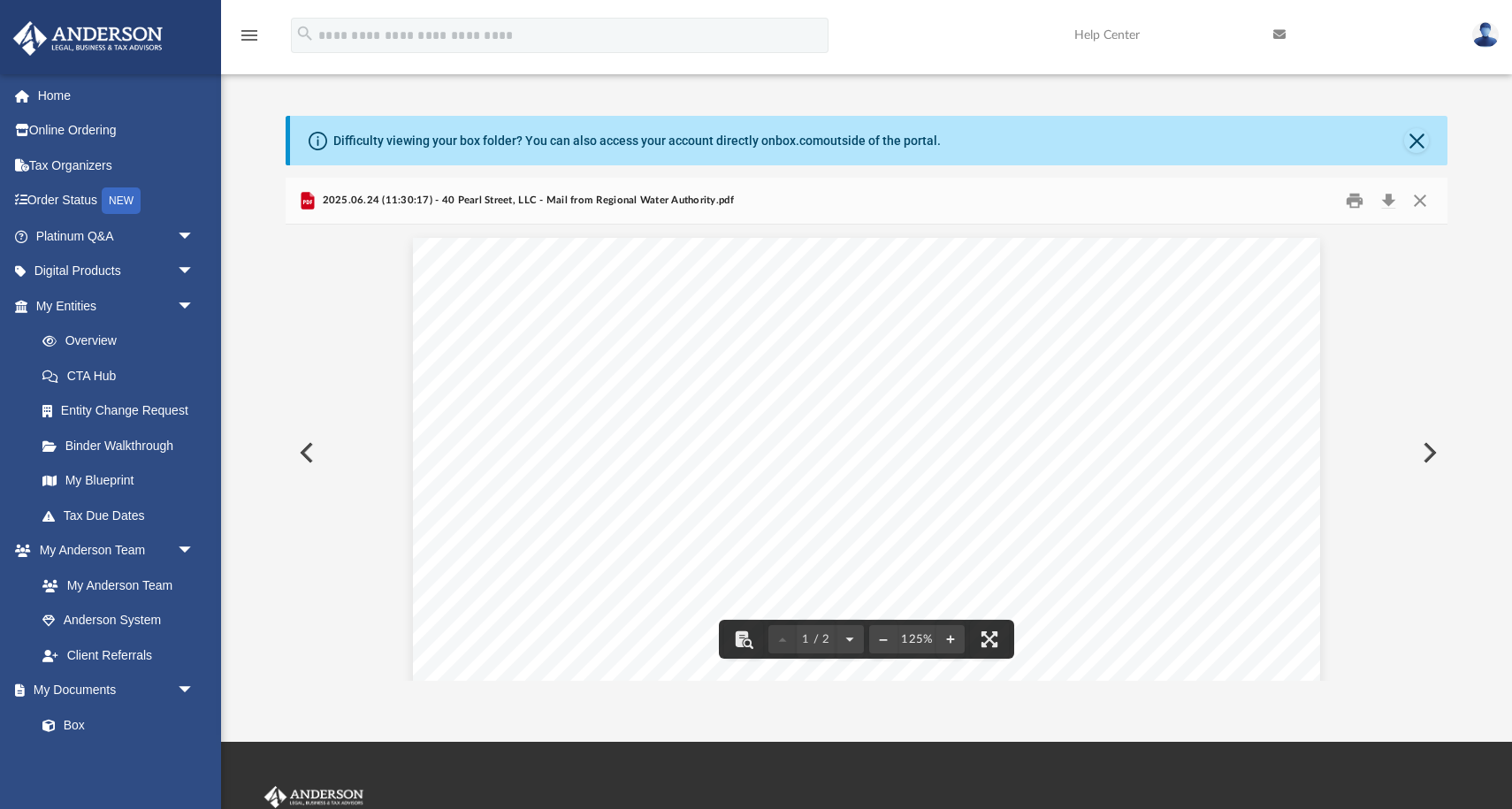 click at bounding box center [1428, 453] 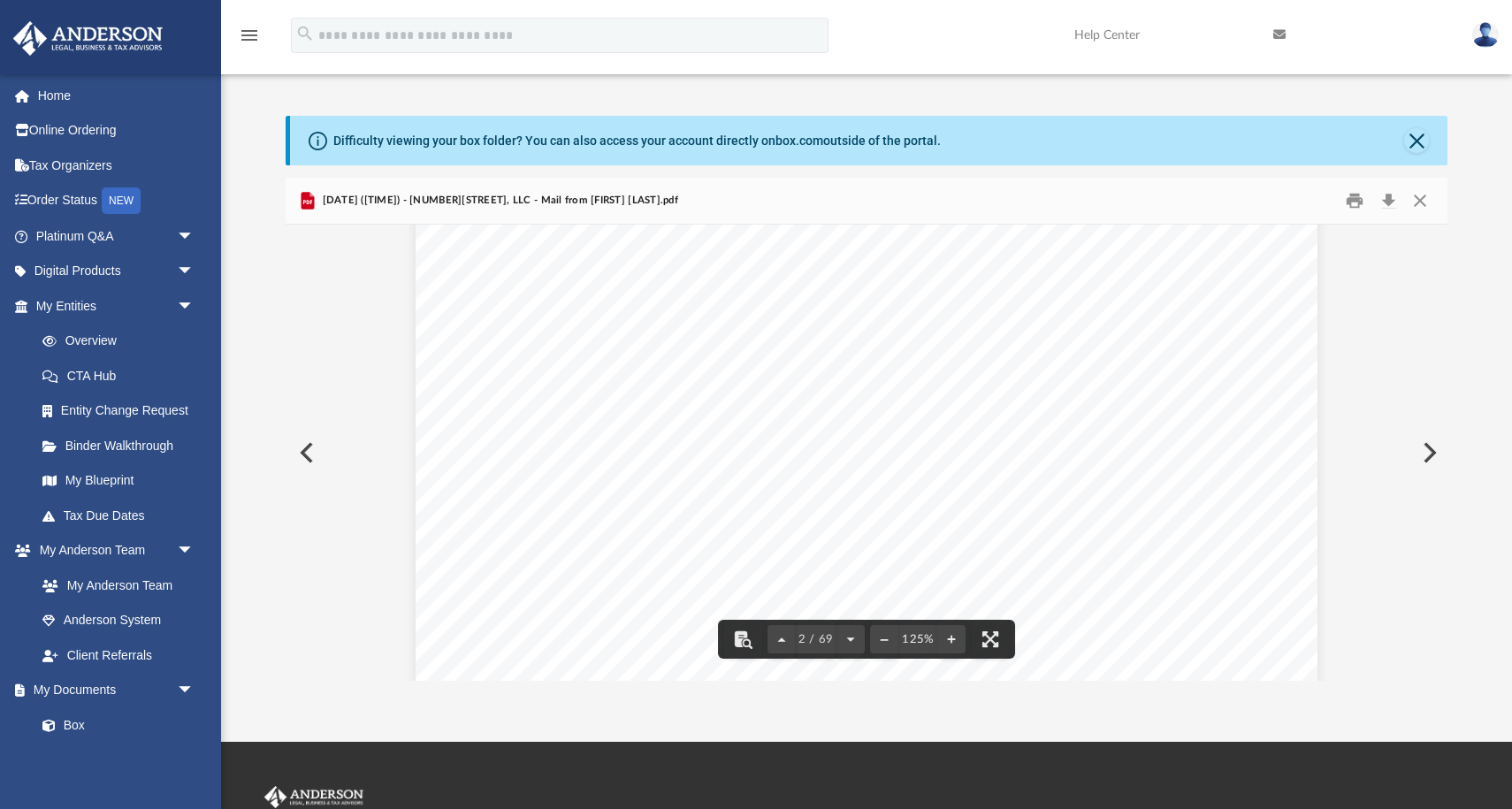 scroll, scrollTop: 1419, scrollLeft: 0, axis: vertical 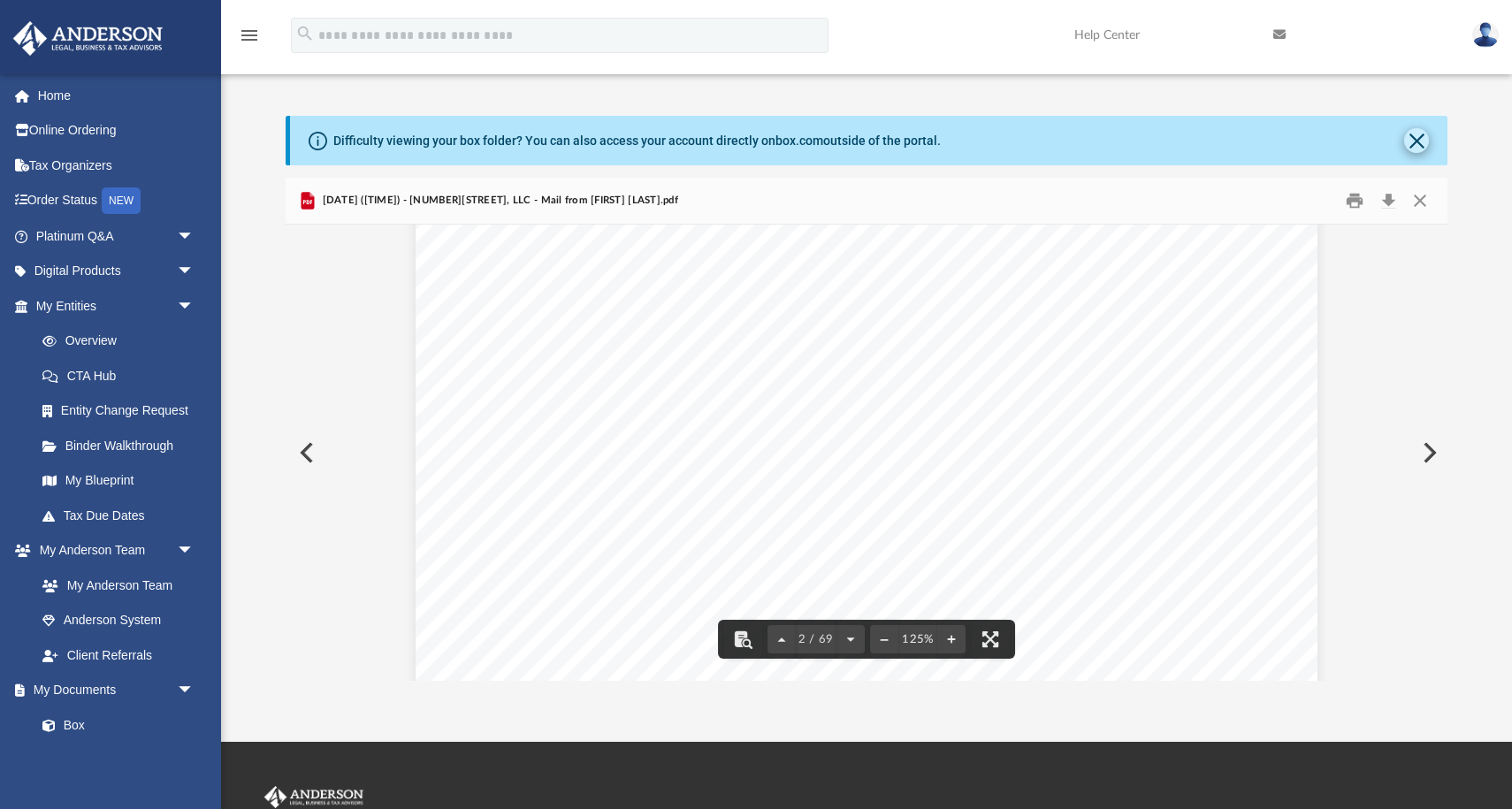 click 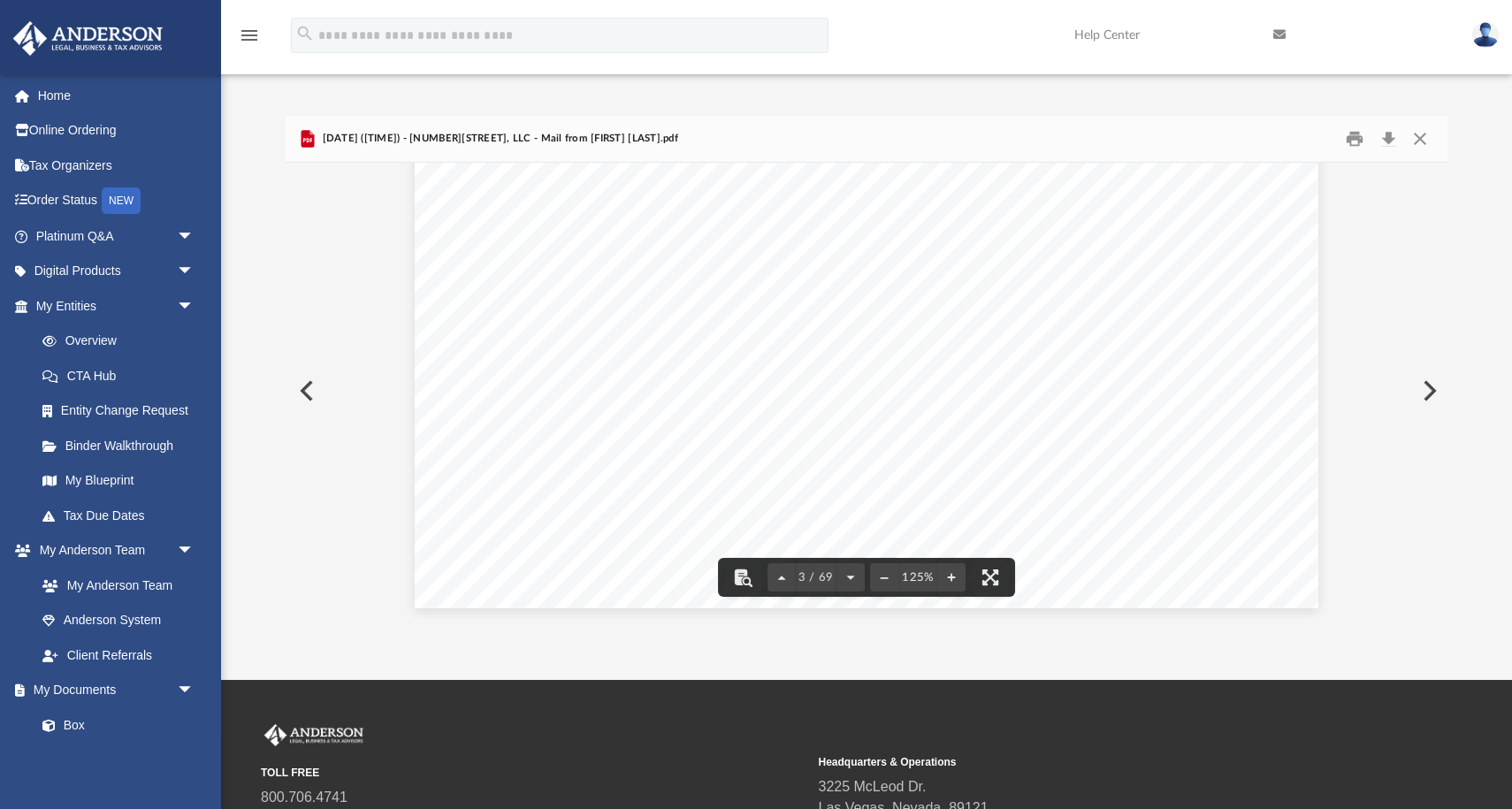 scroll, scrollTop: 3373, scrollLeft: 0, axis: vertical 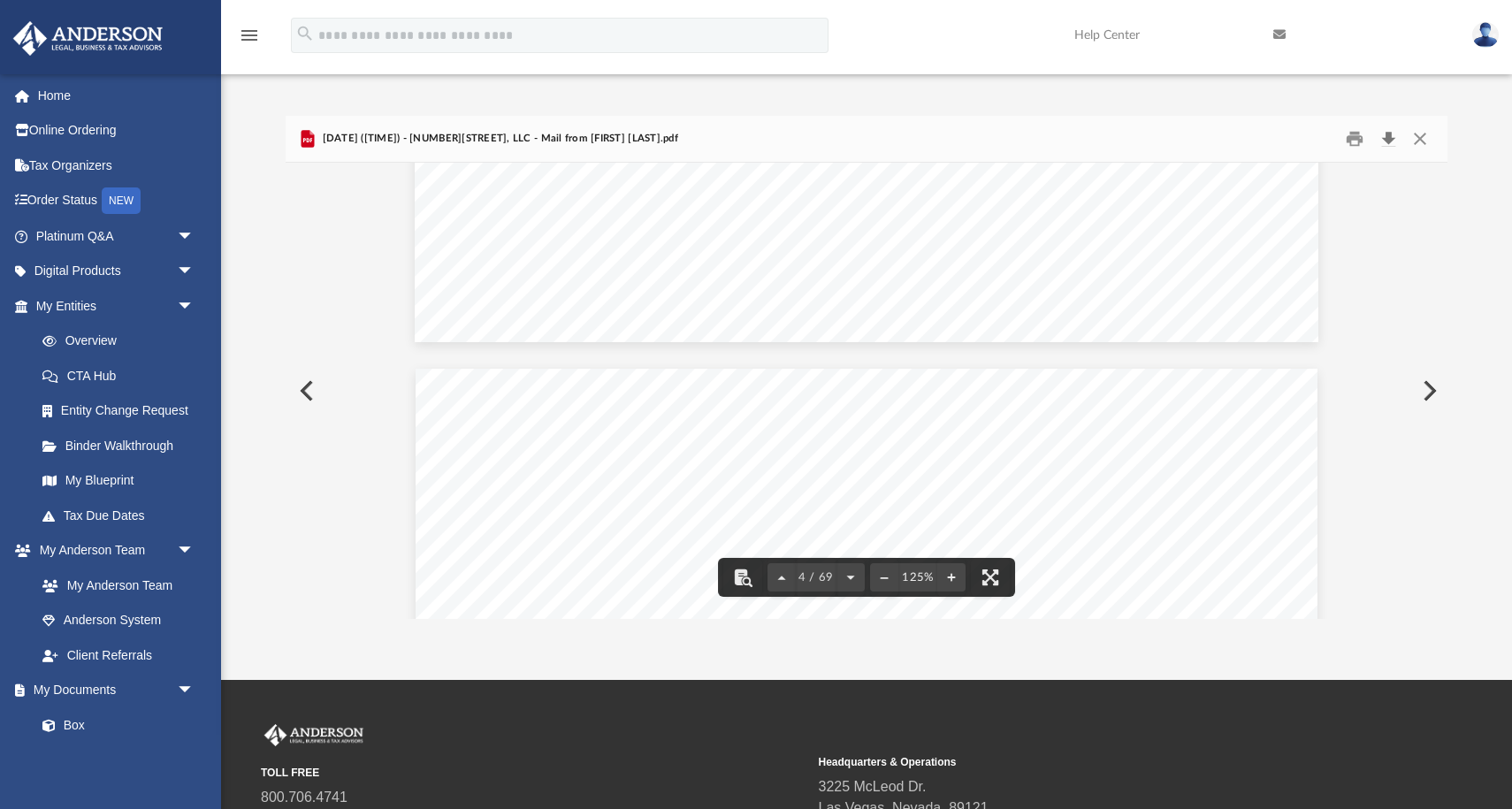 click at bounding box center (1388, 139) 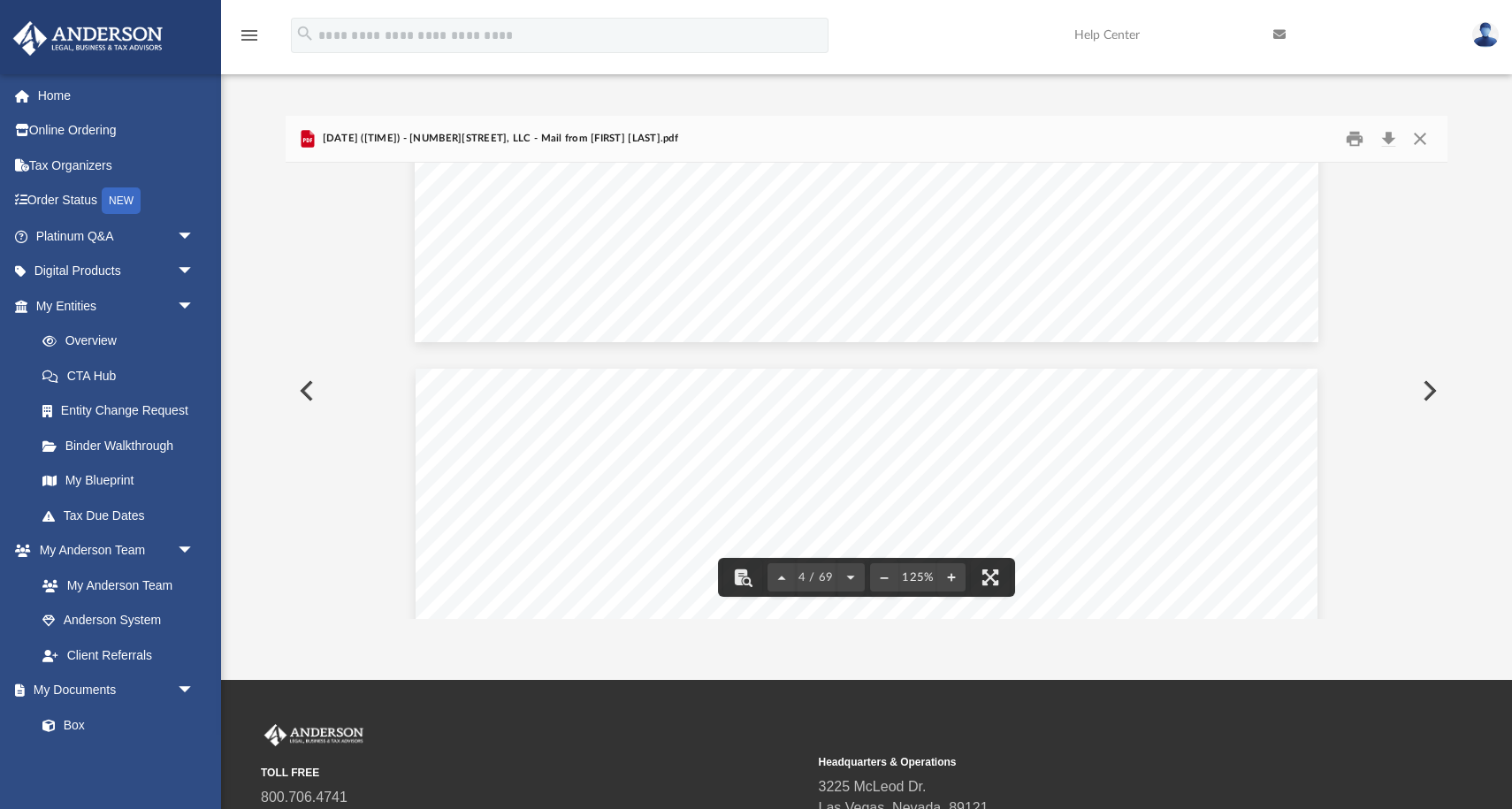 click at bounding box center (1428, 391) 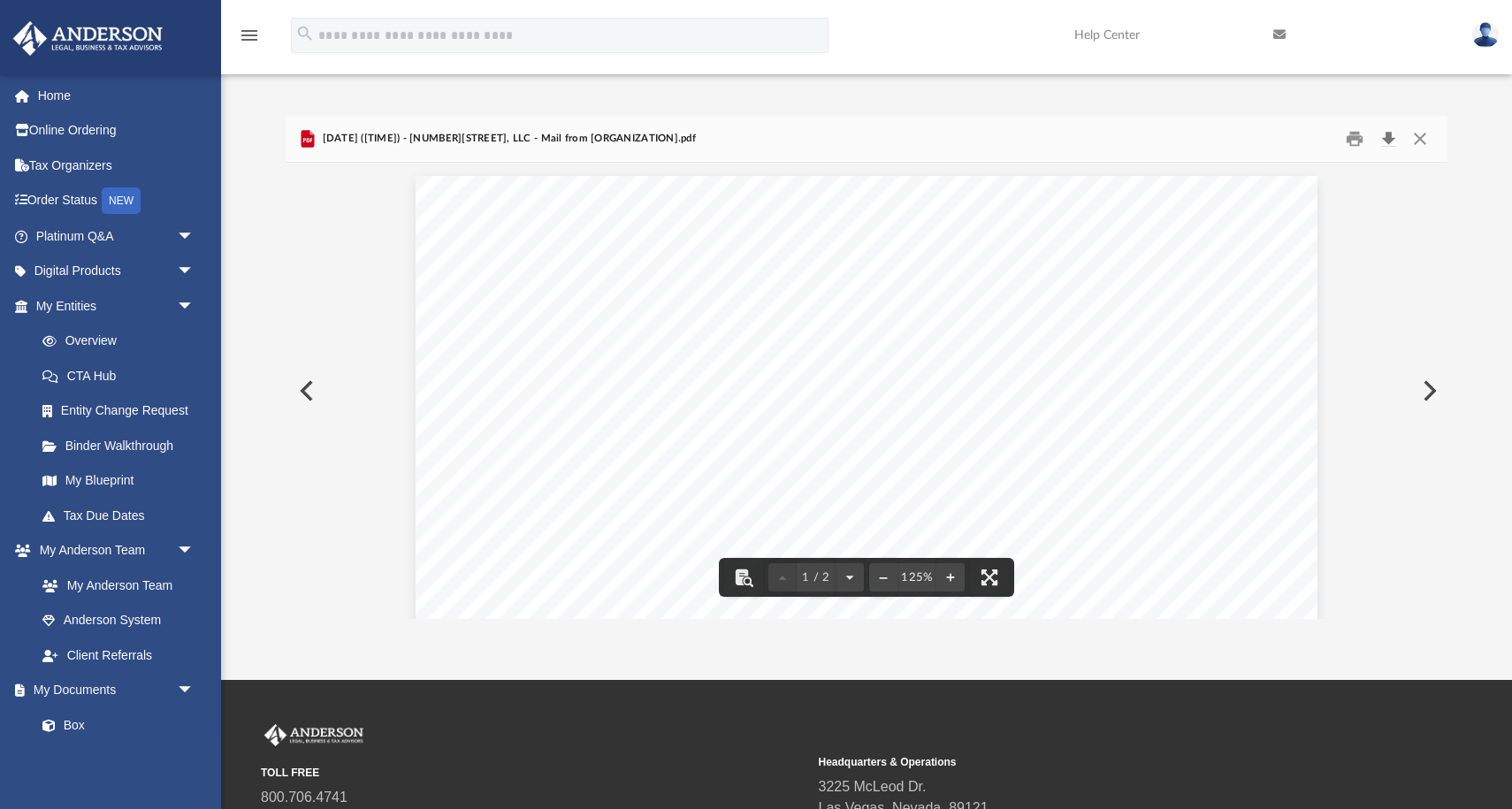 click at bounding box center (1388, 139) 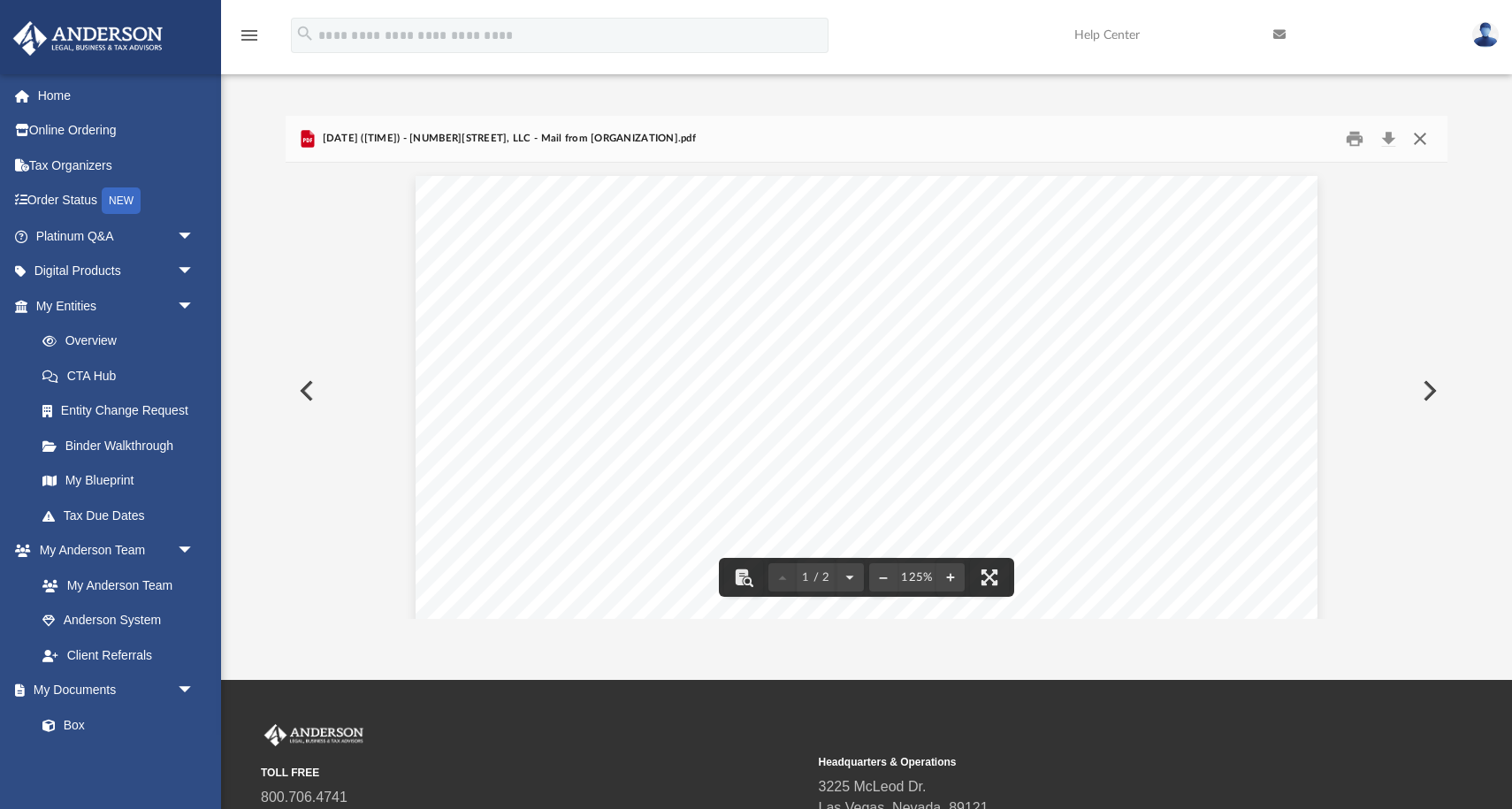 click at bounding box center [1420, 139] 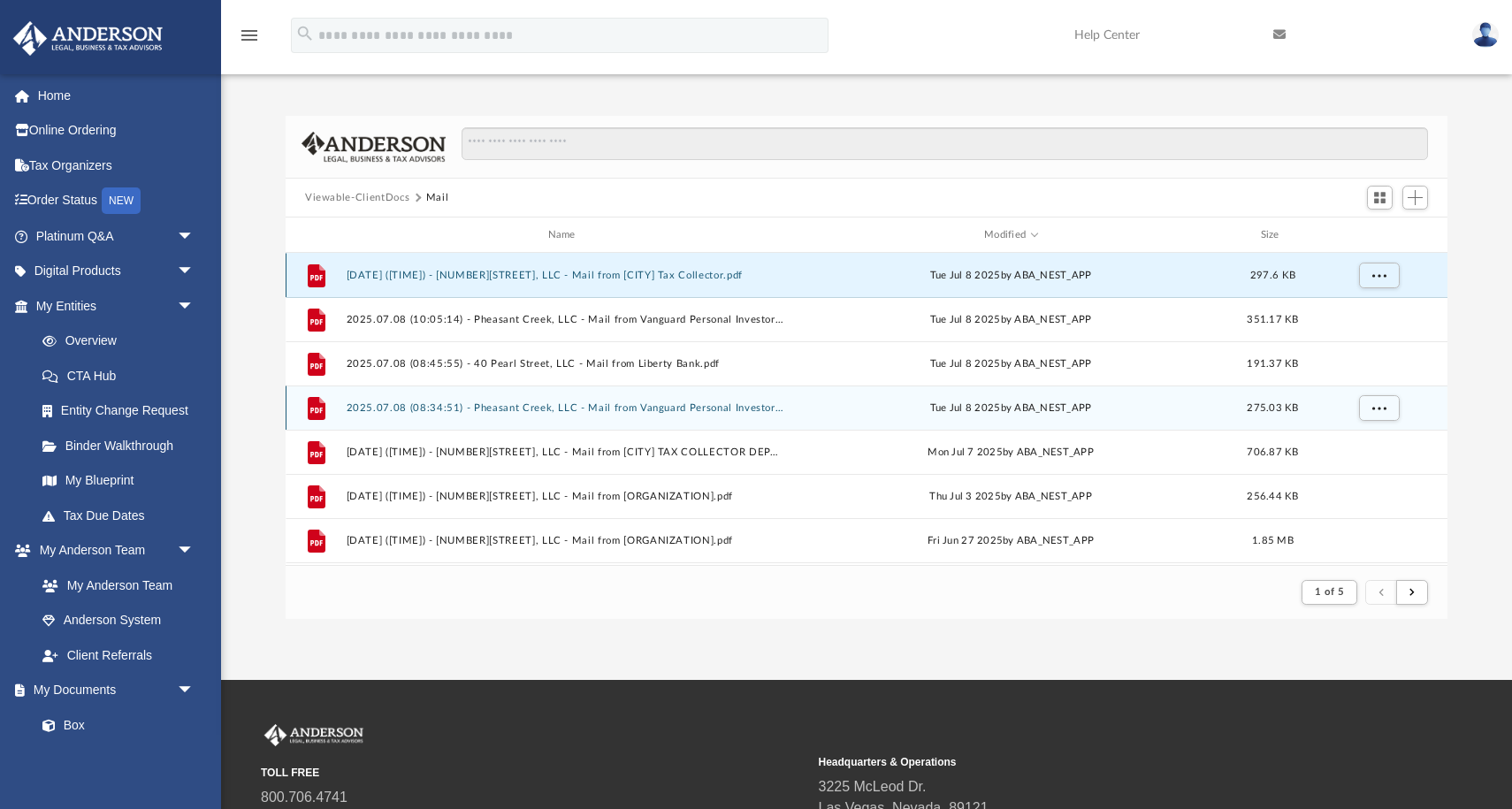 scroll, scrollTop: 0, scrollLeft: 0, axis: both 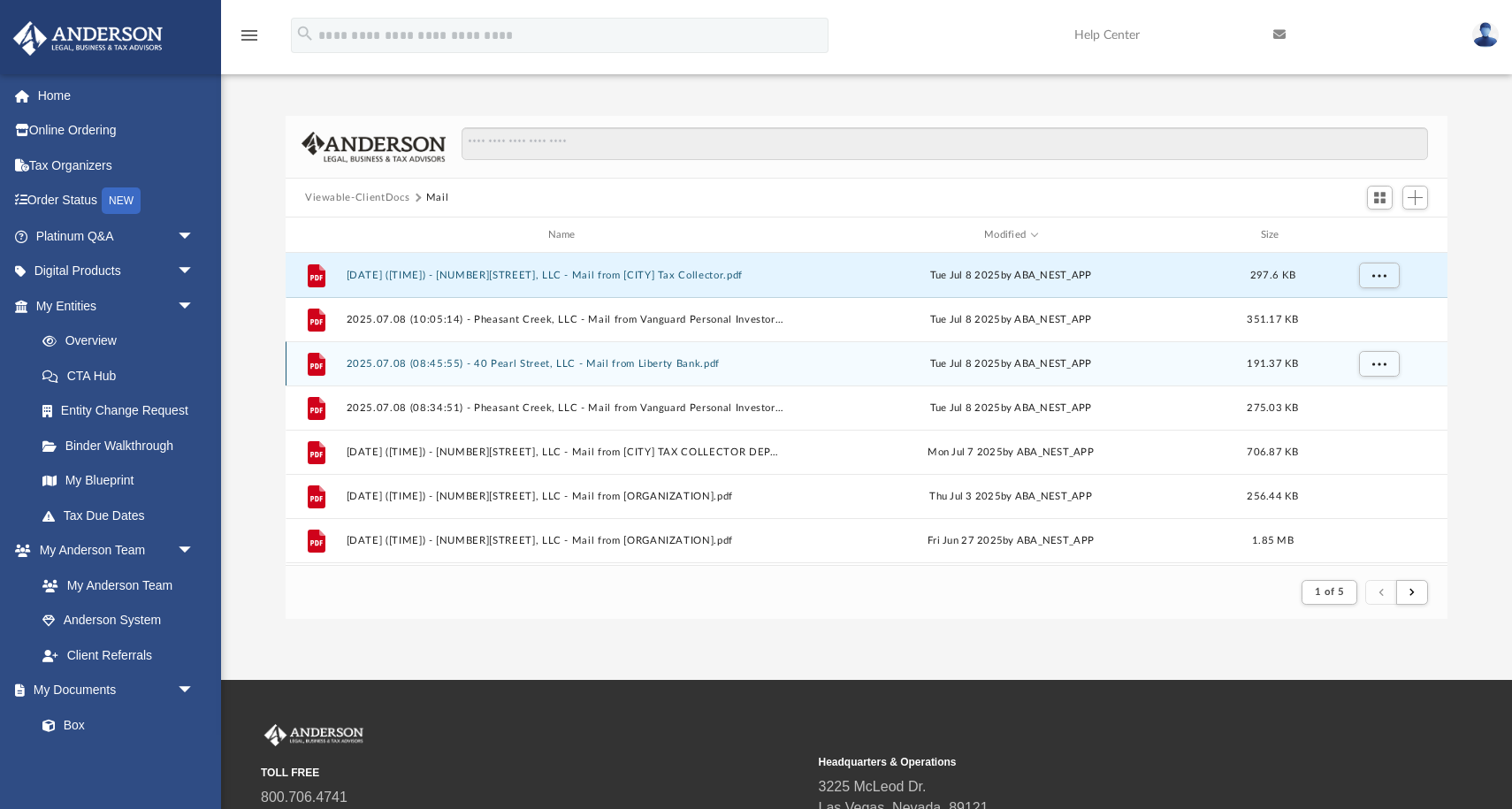 click on "[DAY] [MONTH] [DAY] [YEAR]  by ABA_NEST_APP" at bounding box center (1011, 364) 